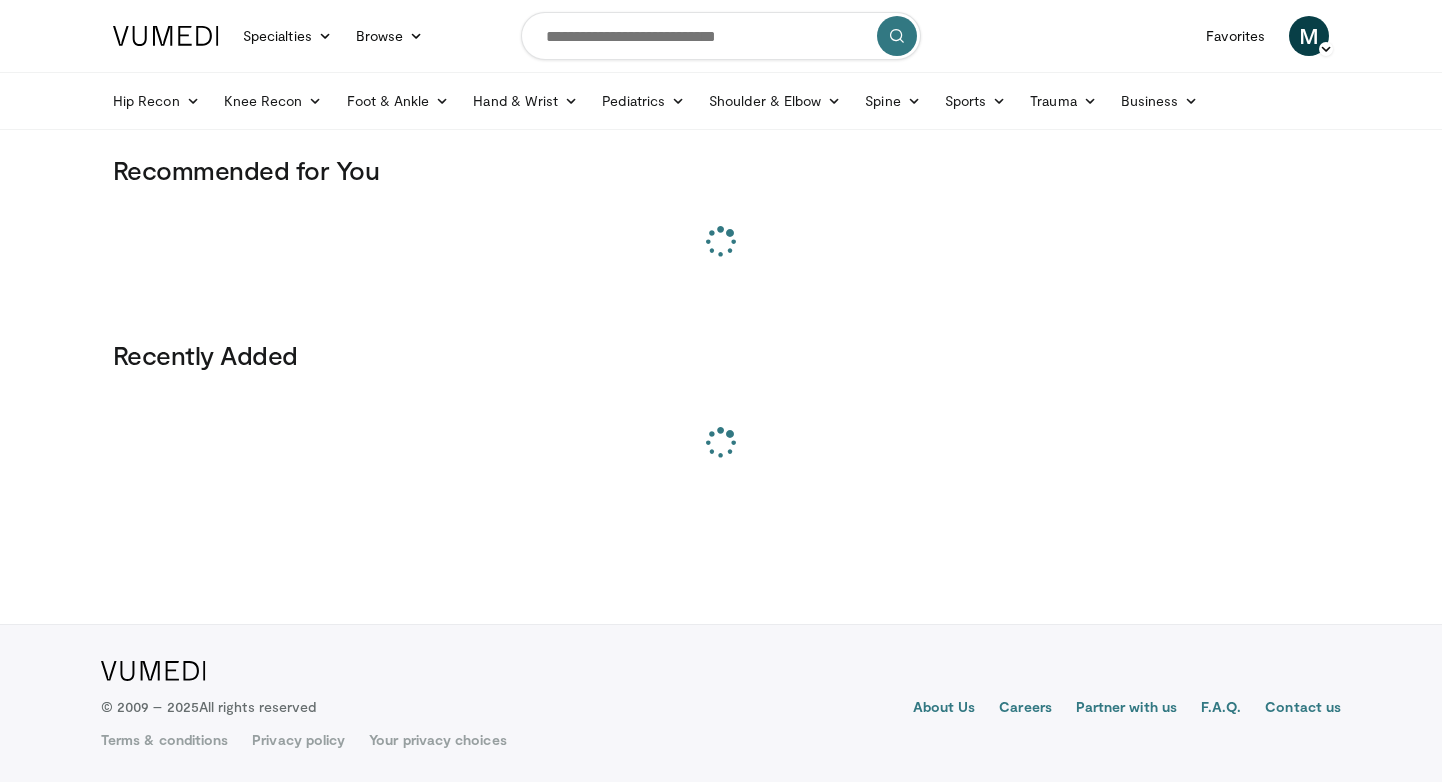 scroll, scrollTop: 0, scrollLeft: 0, axis: both 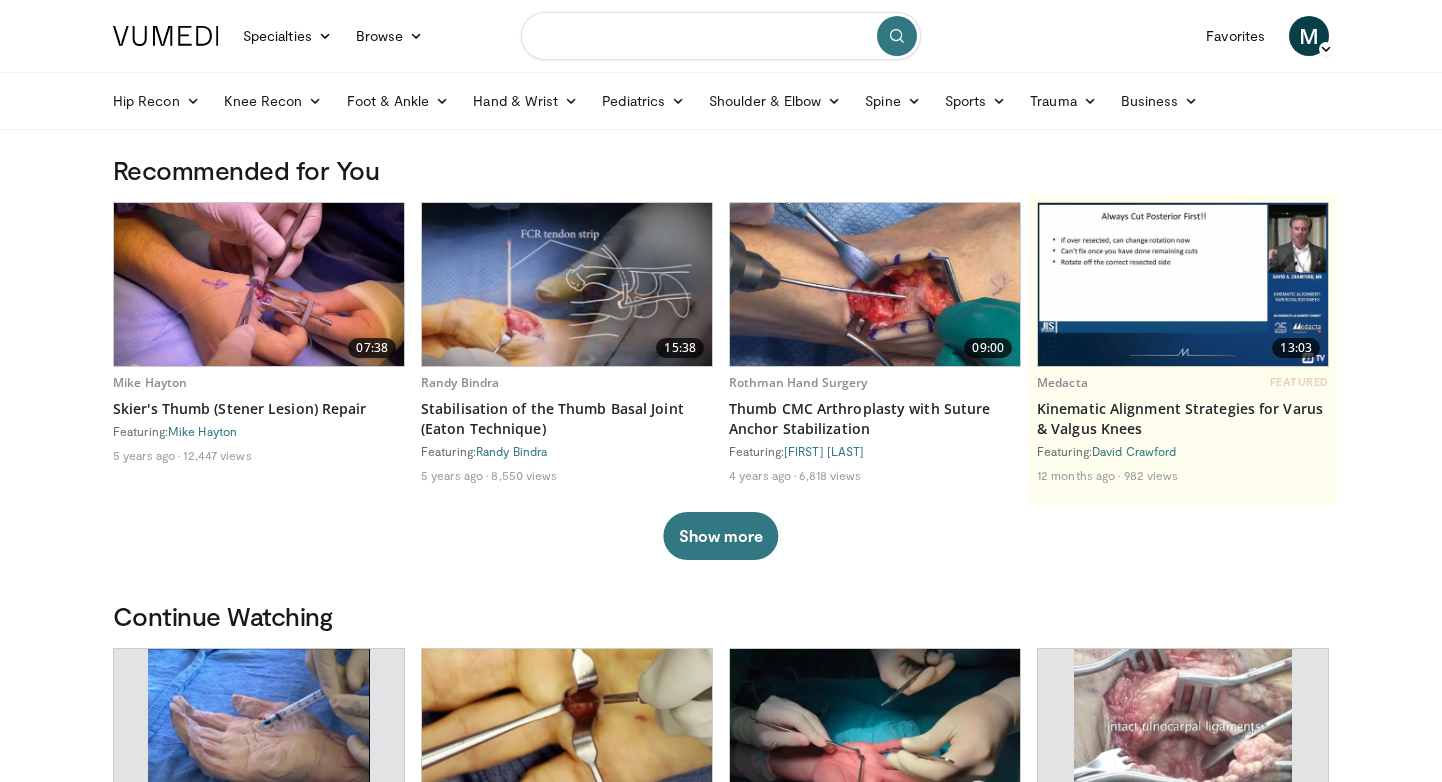 click at bounding box center [721, 36] 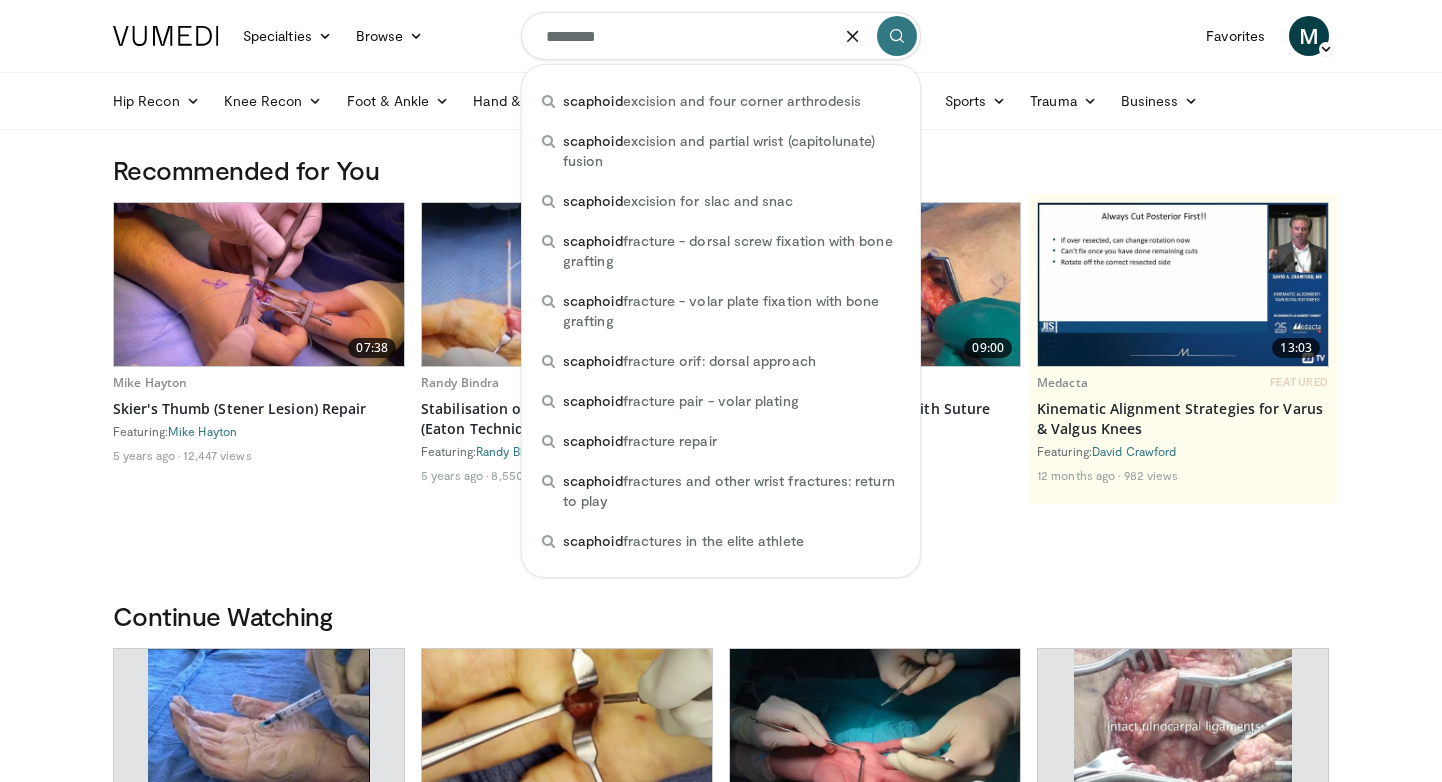 type on "********" 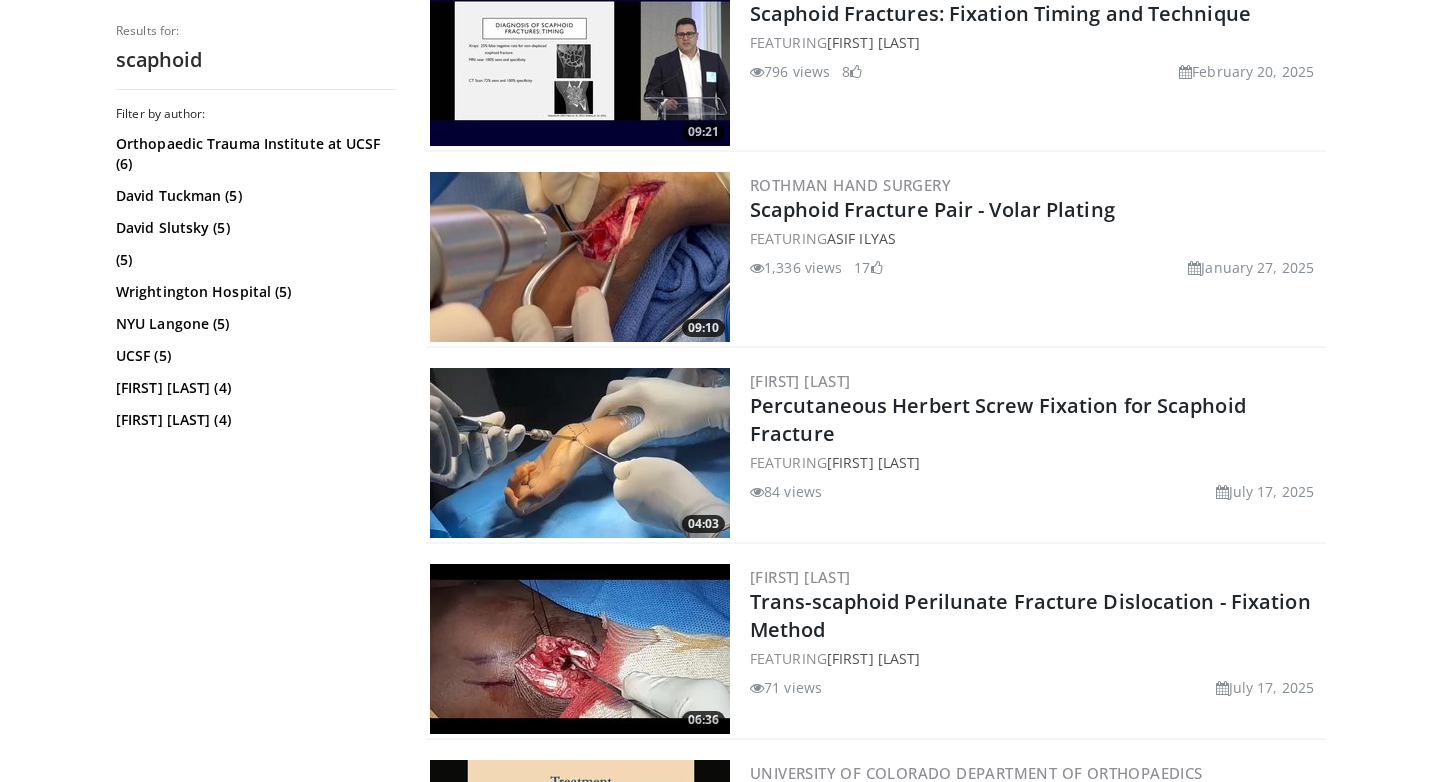 scroll, scrollTop: 650, scrollLeft: 0, axis: vertical 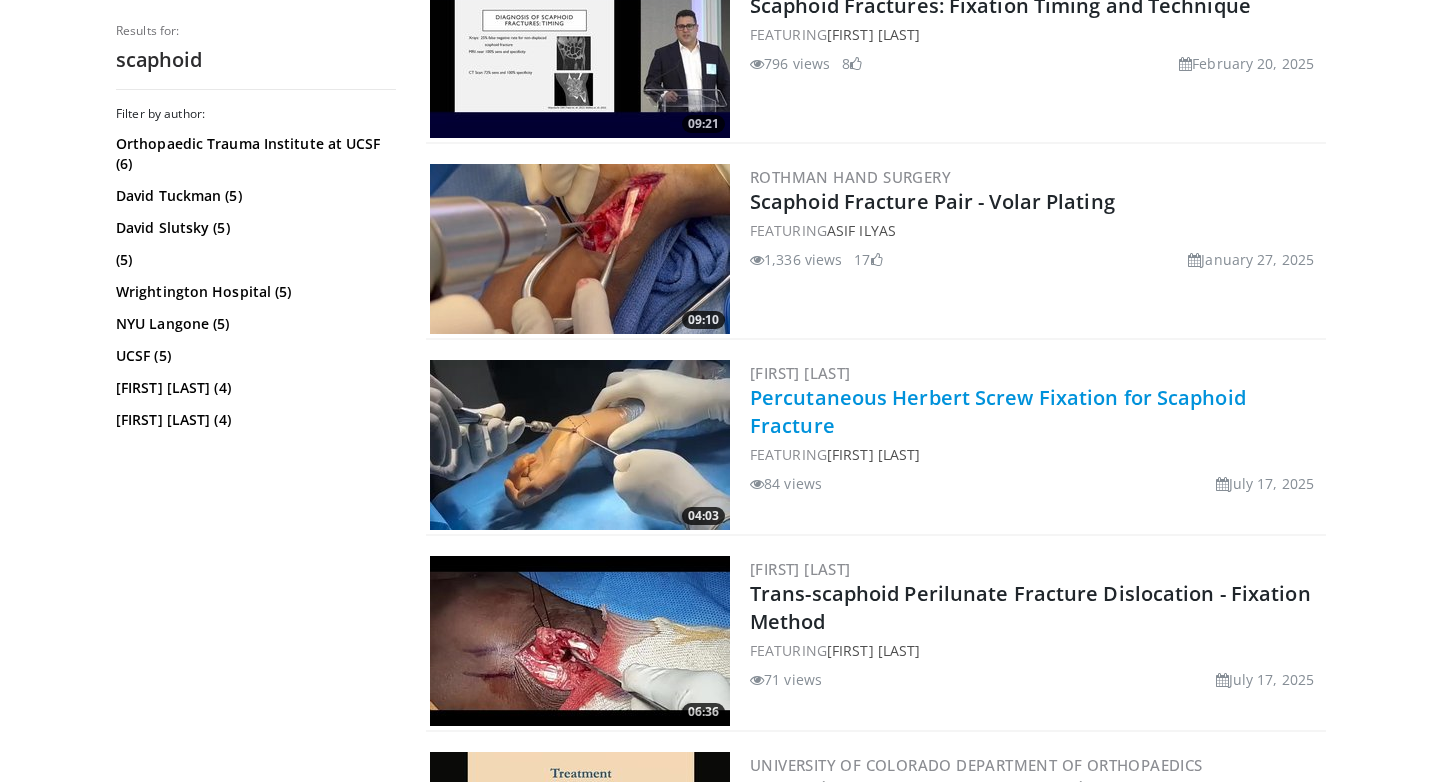 click on "Percutaneous Herbert Screw Fixation for Scaphoid Fracture" at bounding box center (998, 411) 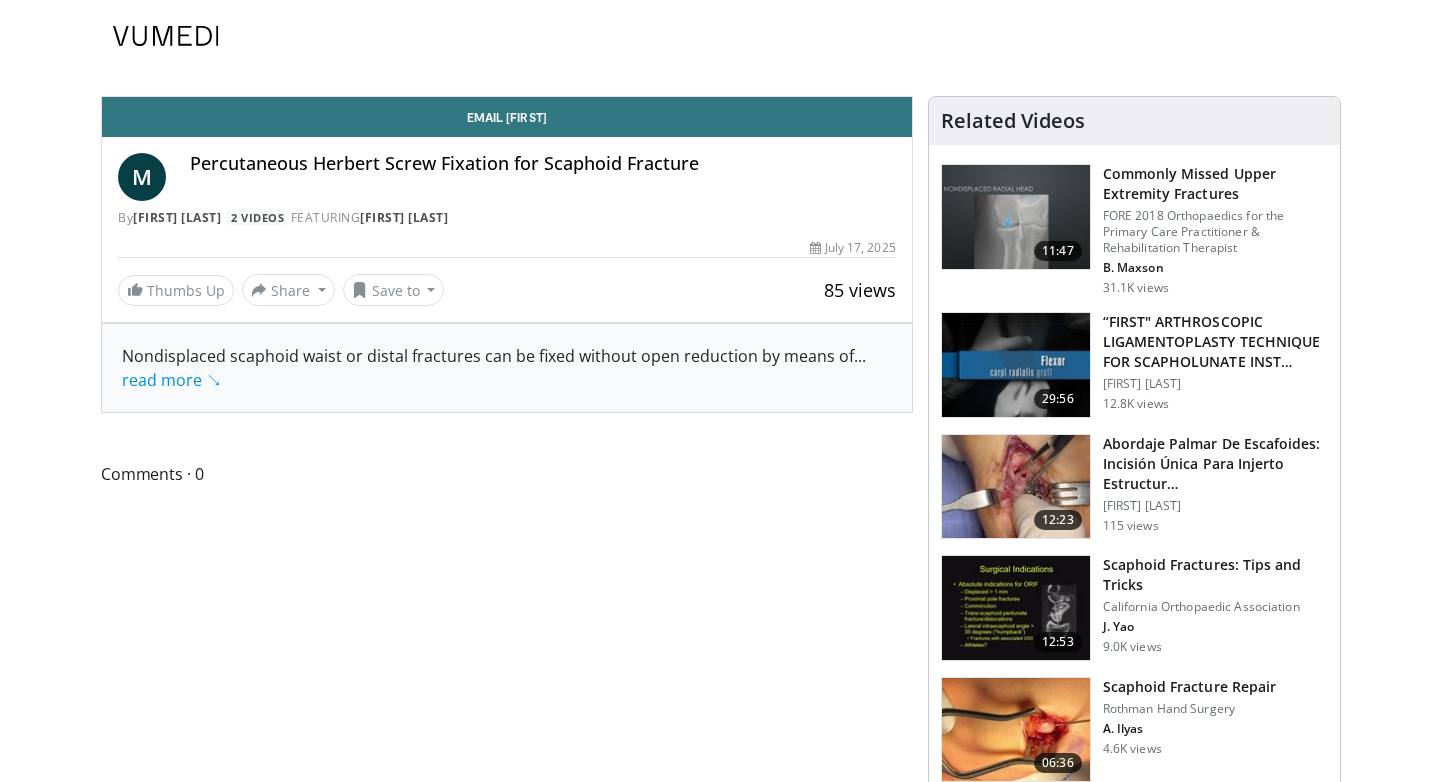 scroll, scrollTop: 0, scrollLeft: 0, axis: both 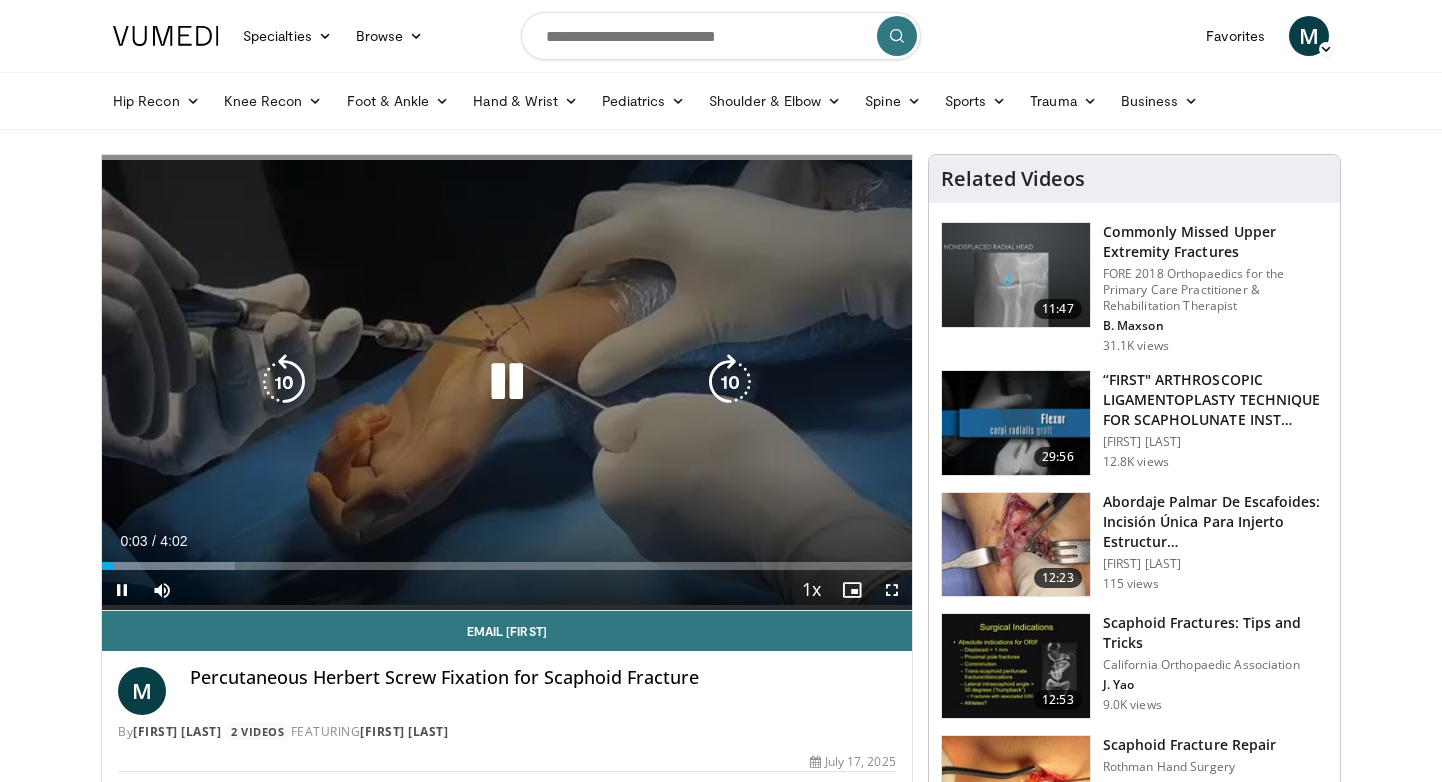 click at bounding box center [507, 382] 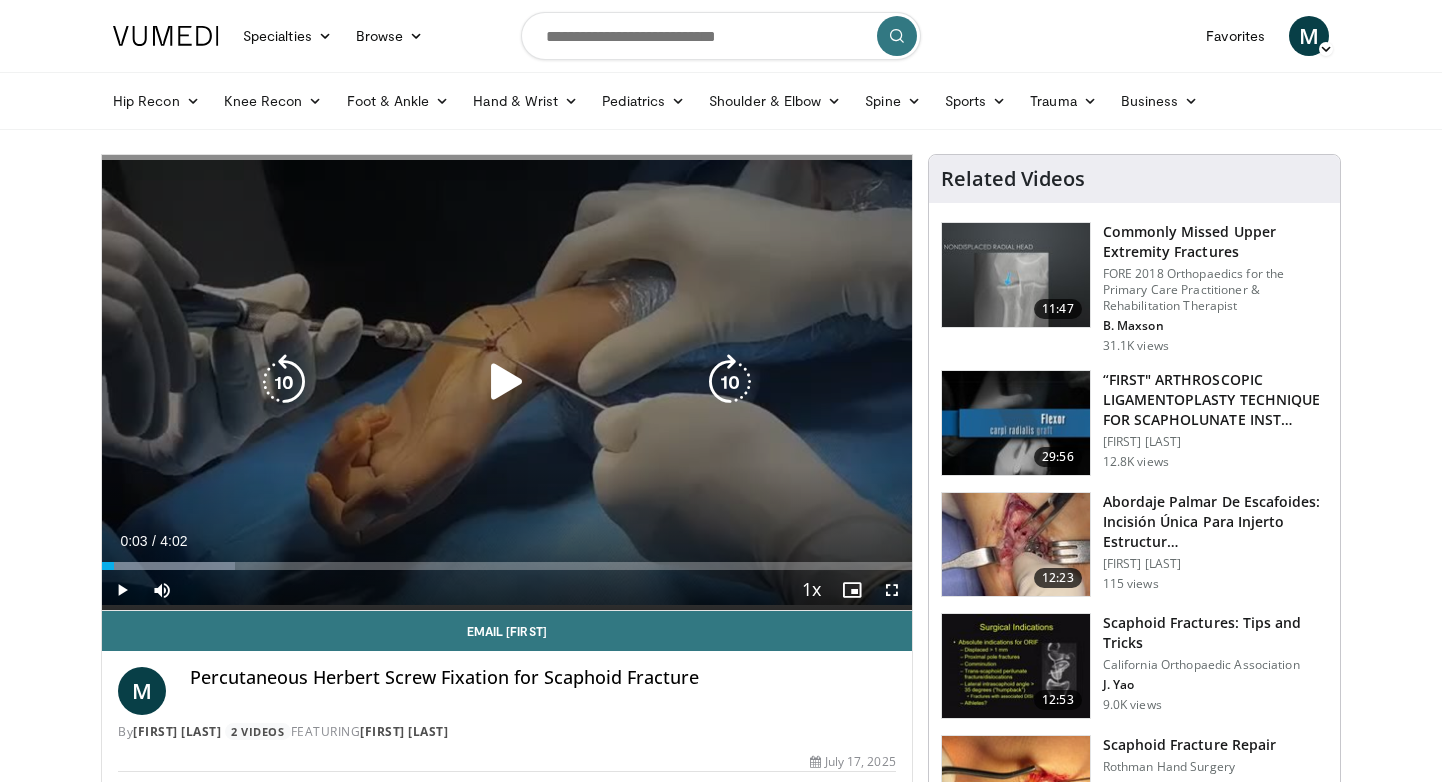 click at bounding box center [507, 382] 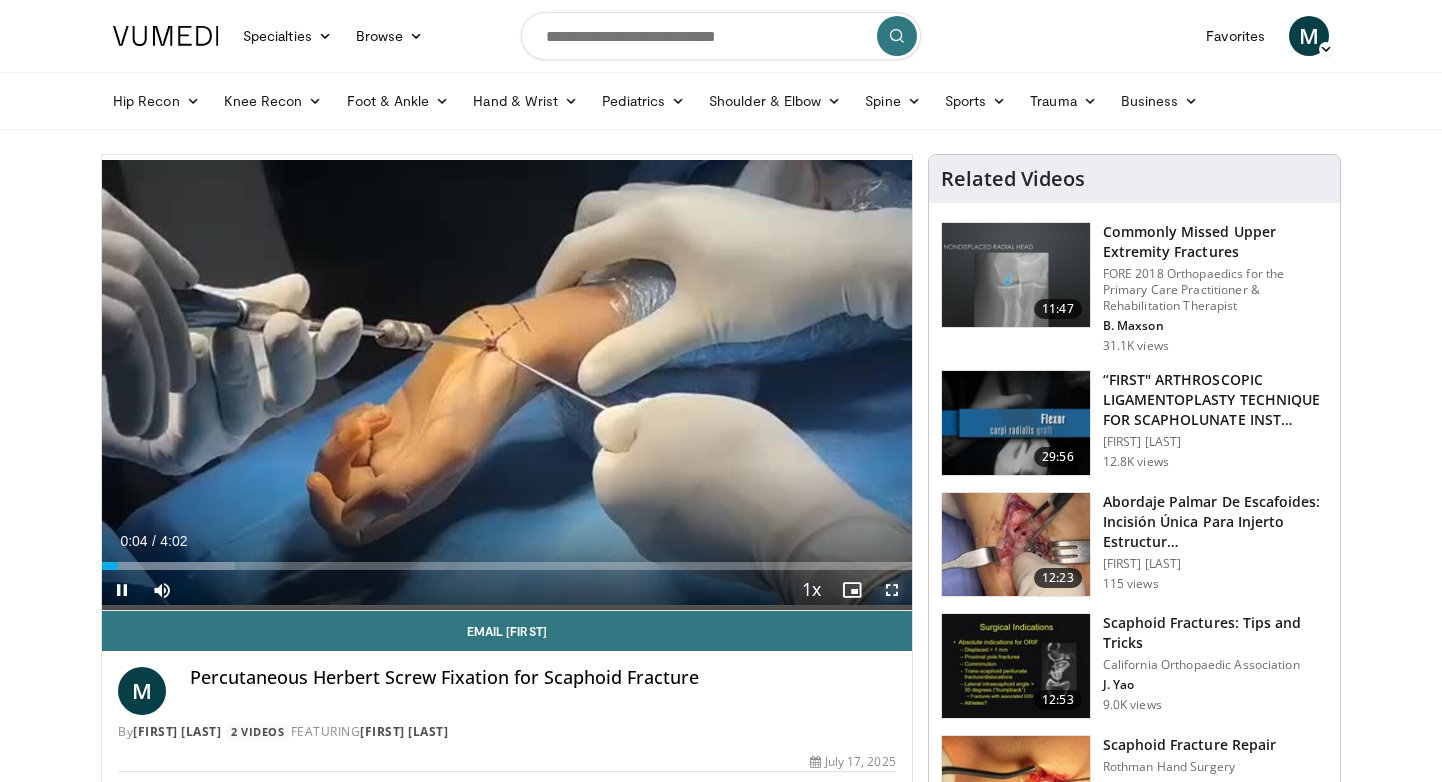 click at bounding box center (892, 590) 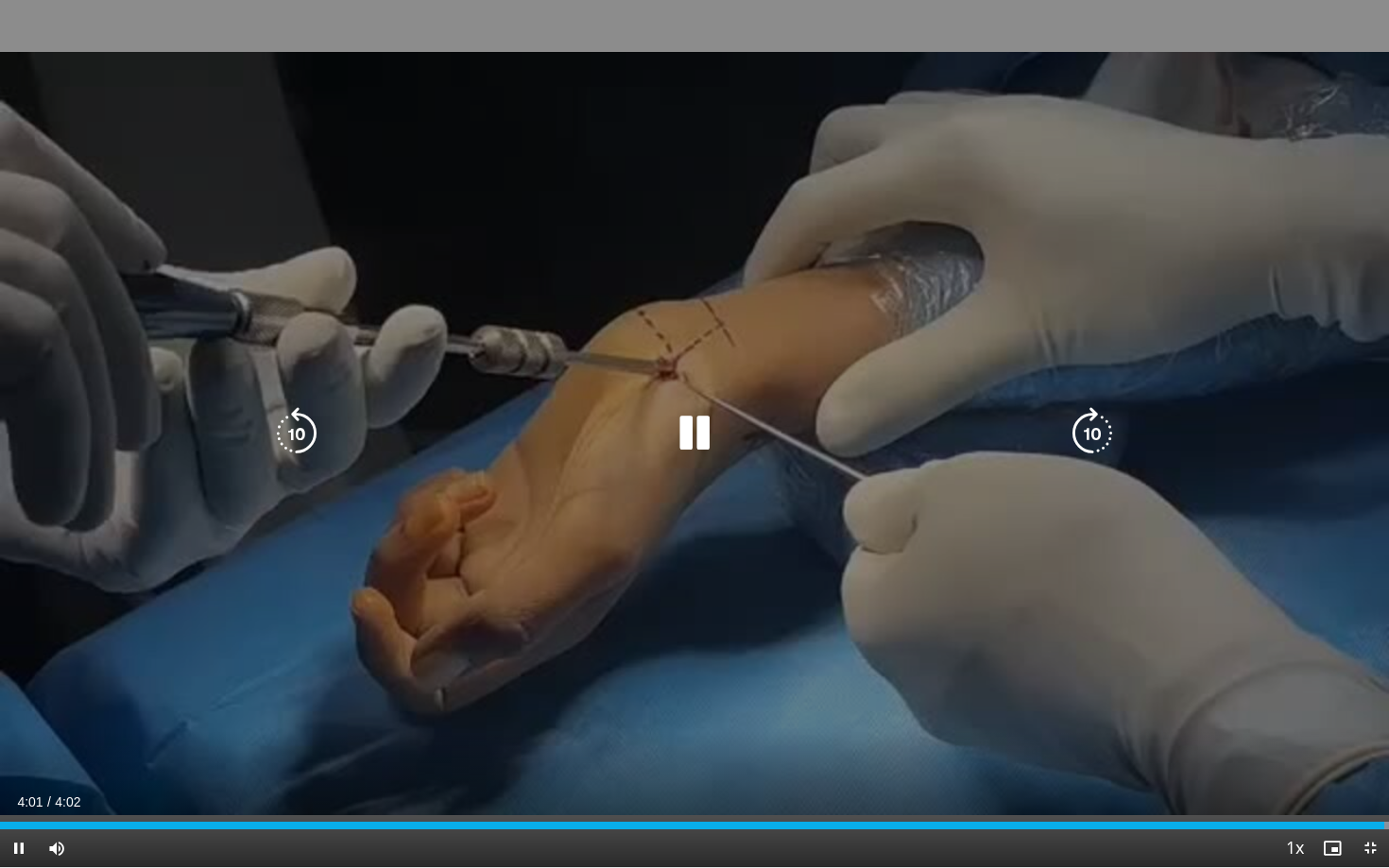 click on "10 seconds
Tap to unmute" at bounding box center (694, 434) 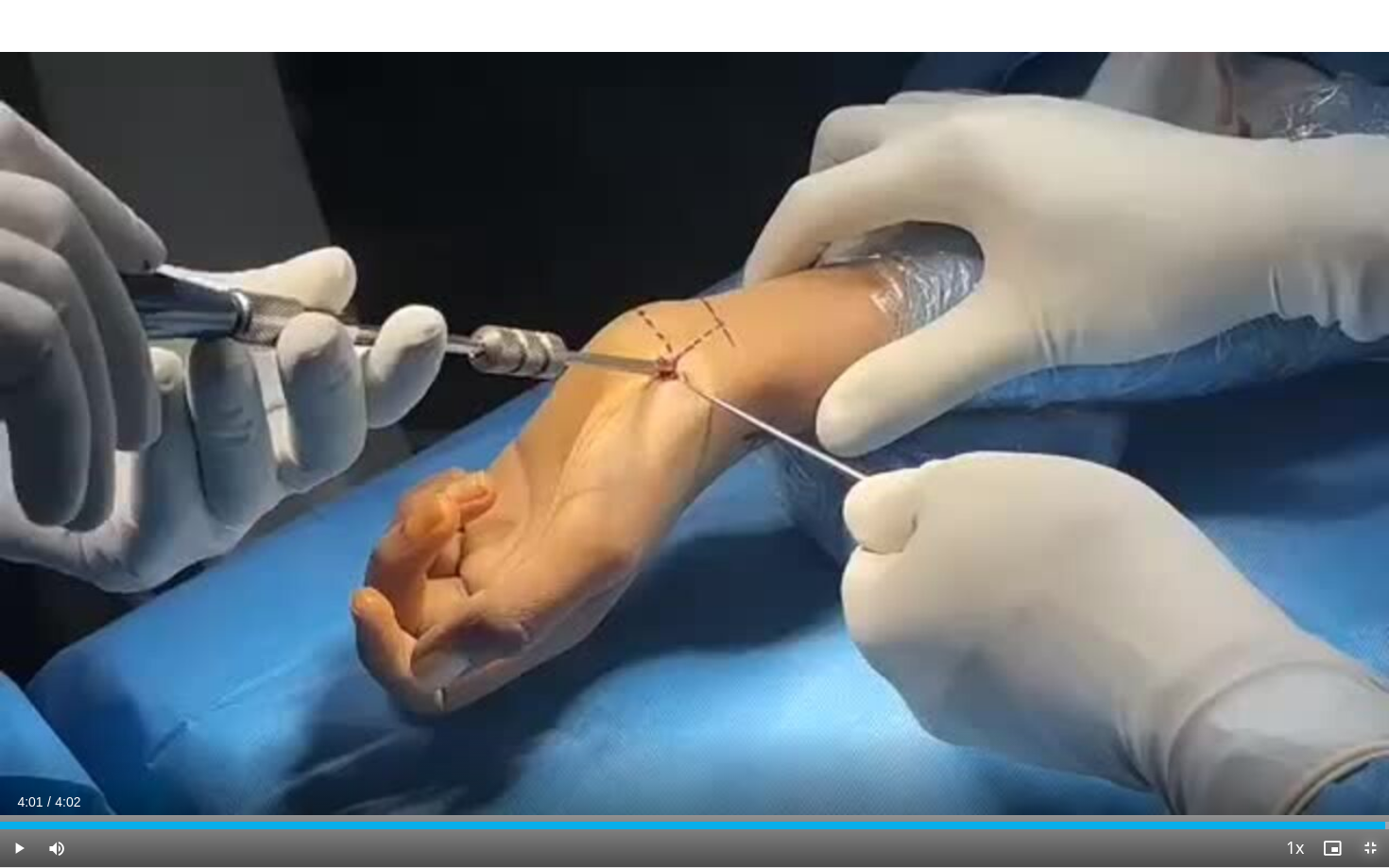 click at bounding box center (1370, 848) 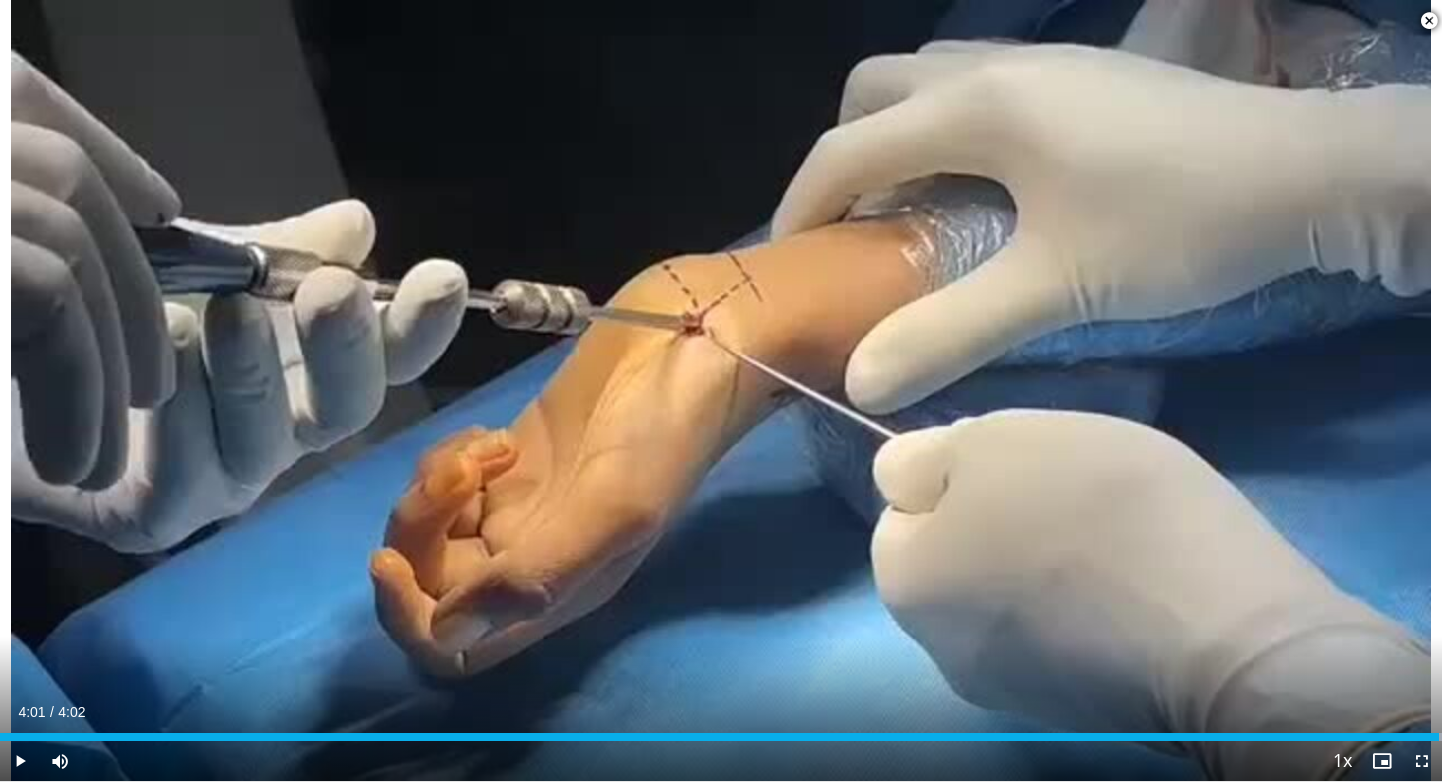 scroll, scrollTop: 442, scrollLeft: 0, axis: vertical 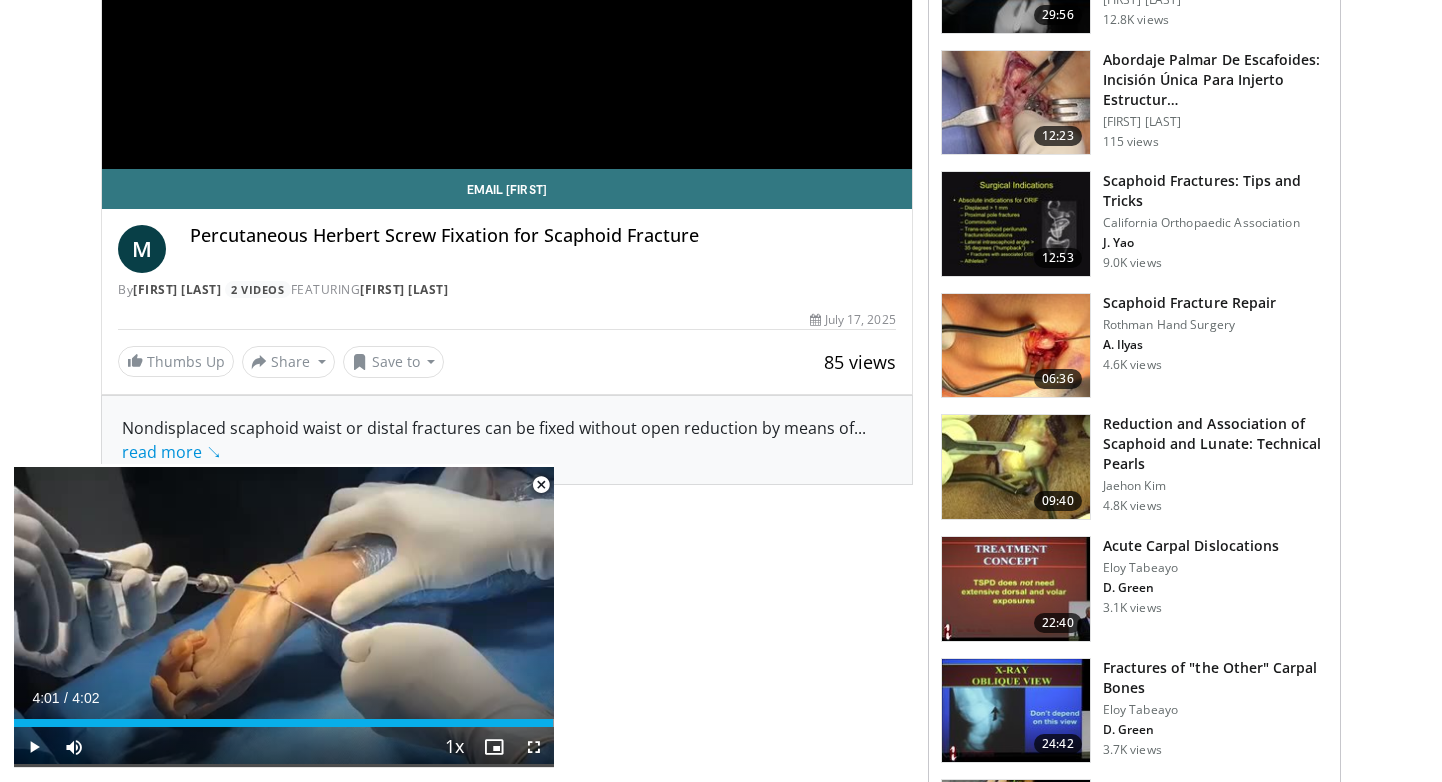 click at bounding box center [1016, 224] 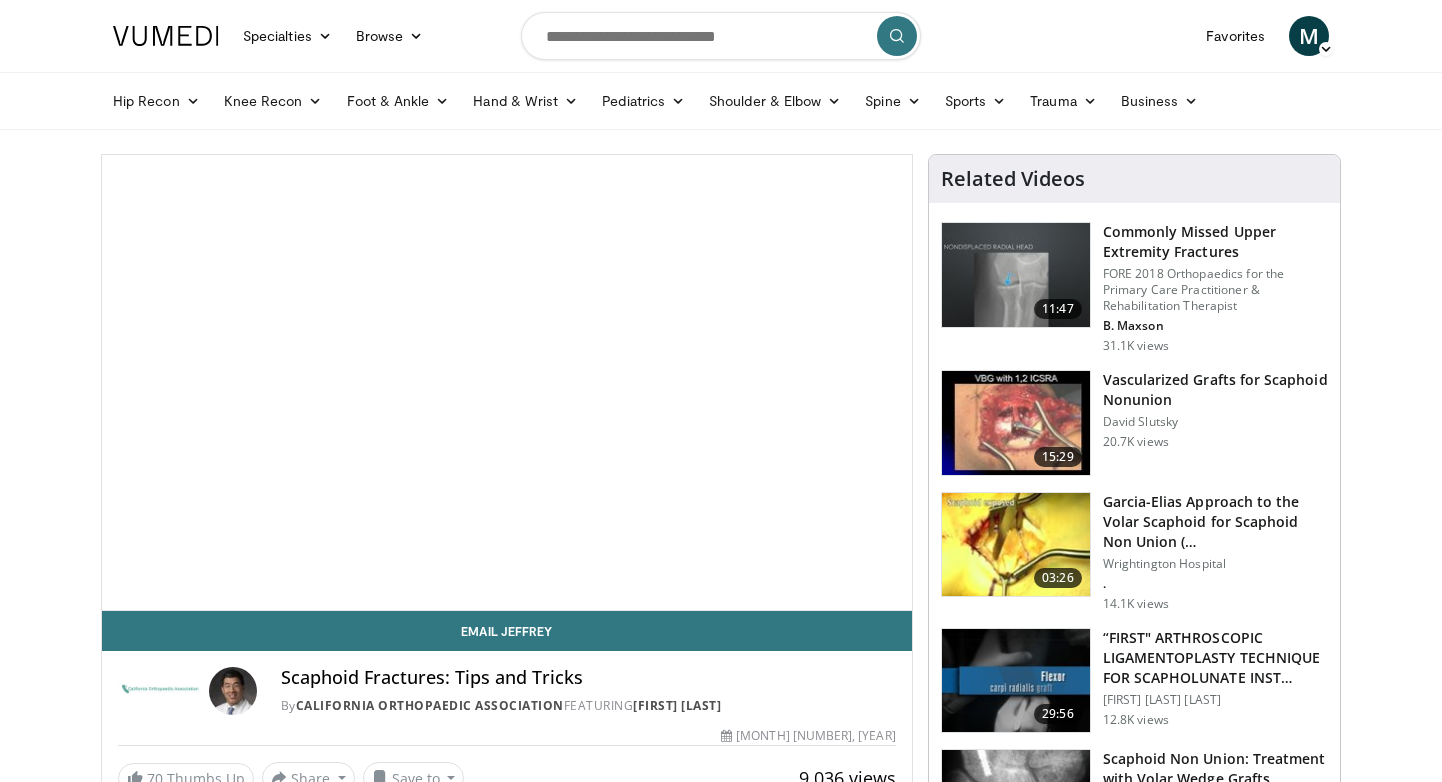 scroll, scrollTop: 0, scrollLeft: 0, axis: both 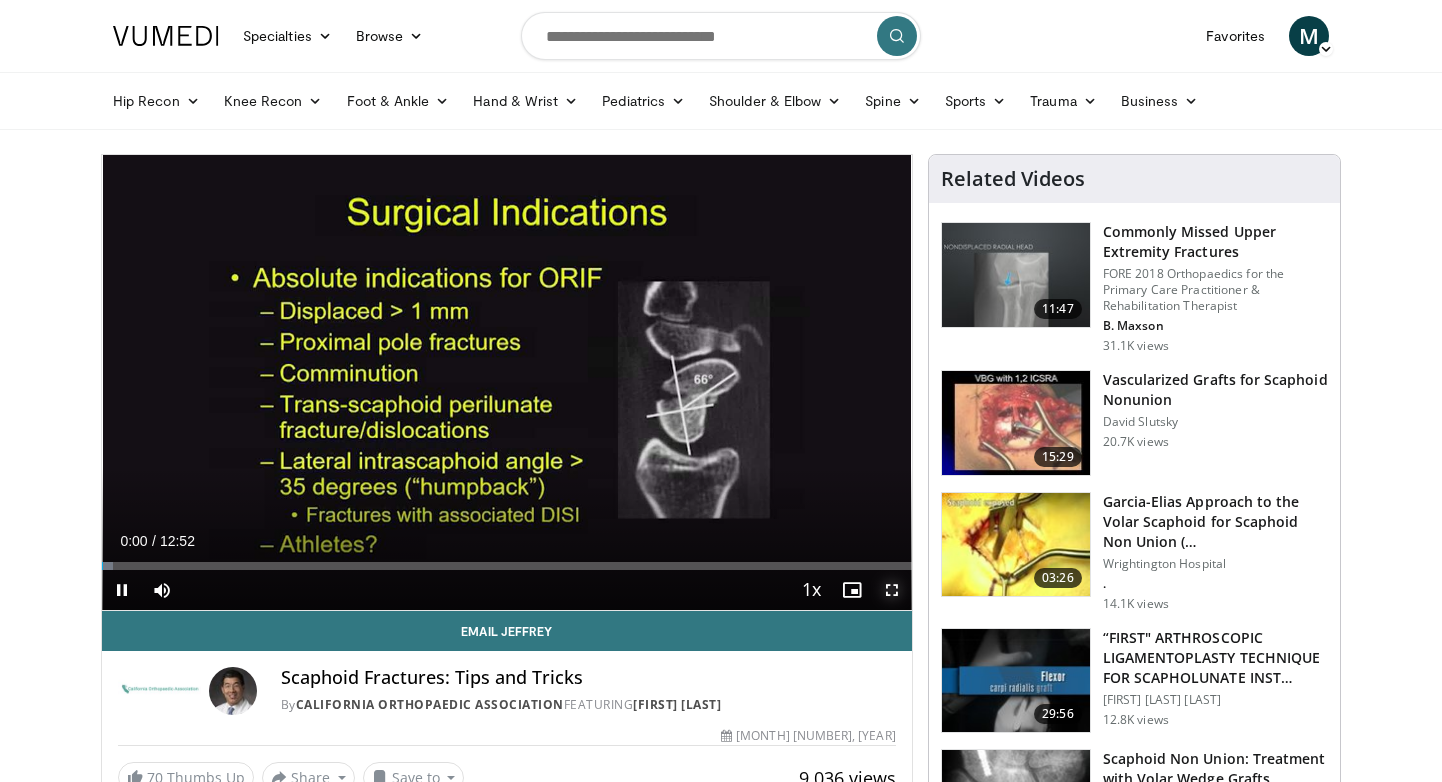 click at bounding box center (892, 590) 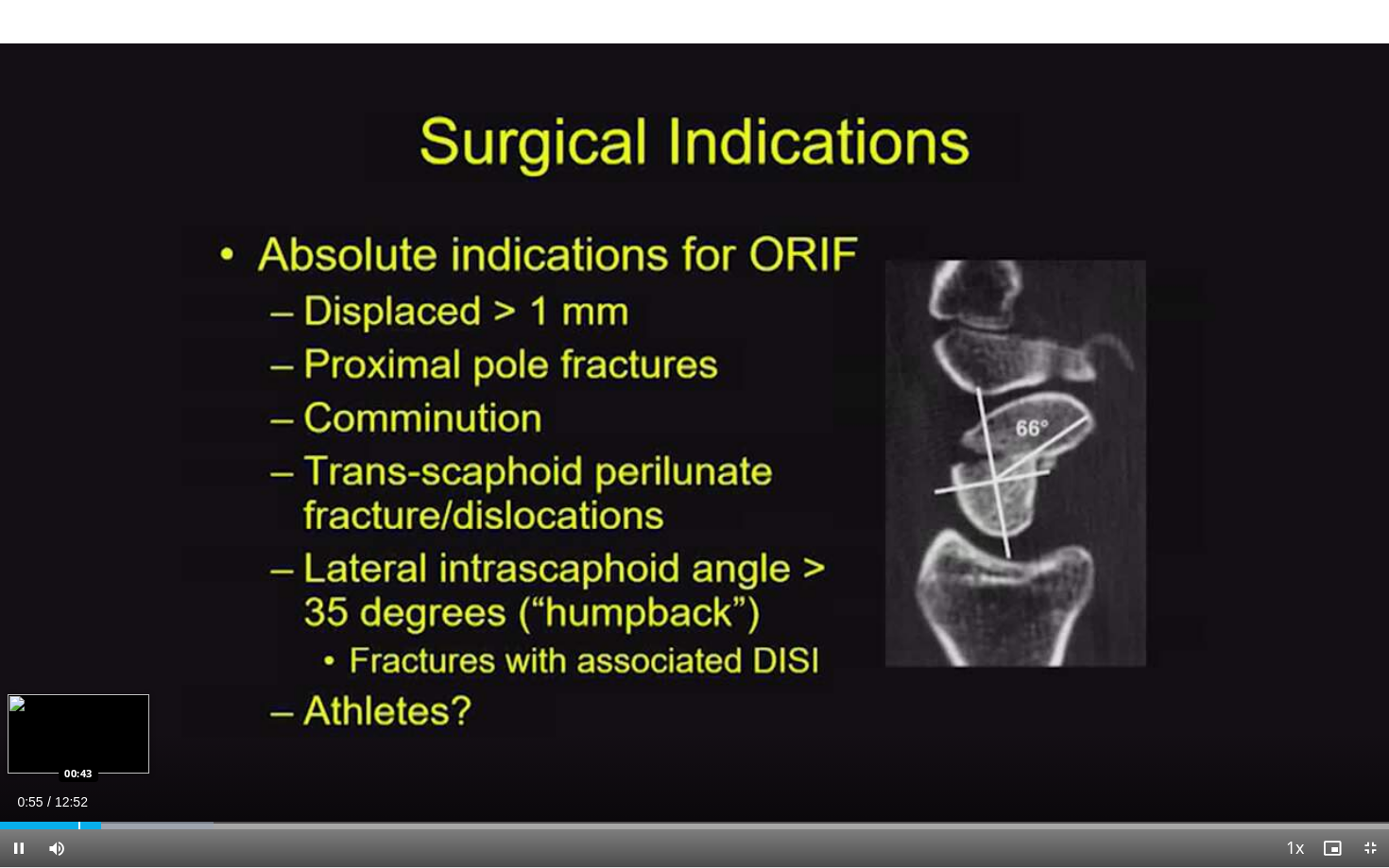 click on "Loaded :  15.40% 00:56 00:43" at bounding box center (694, 820) 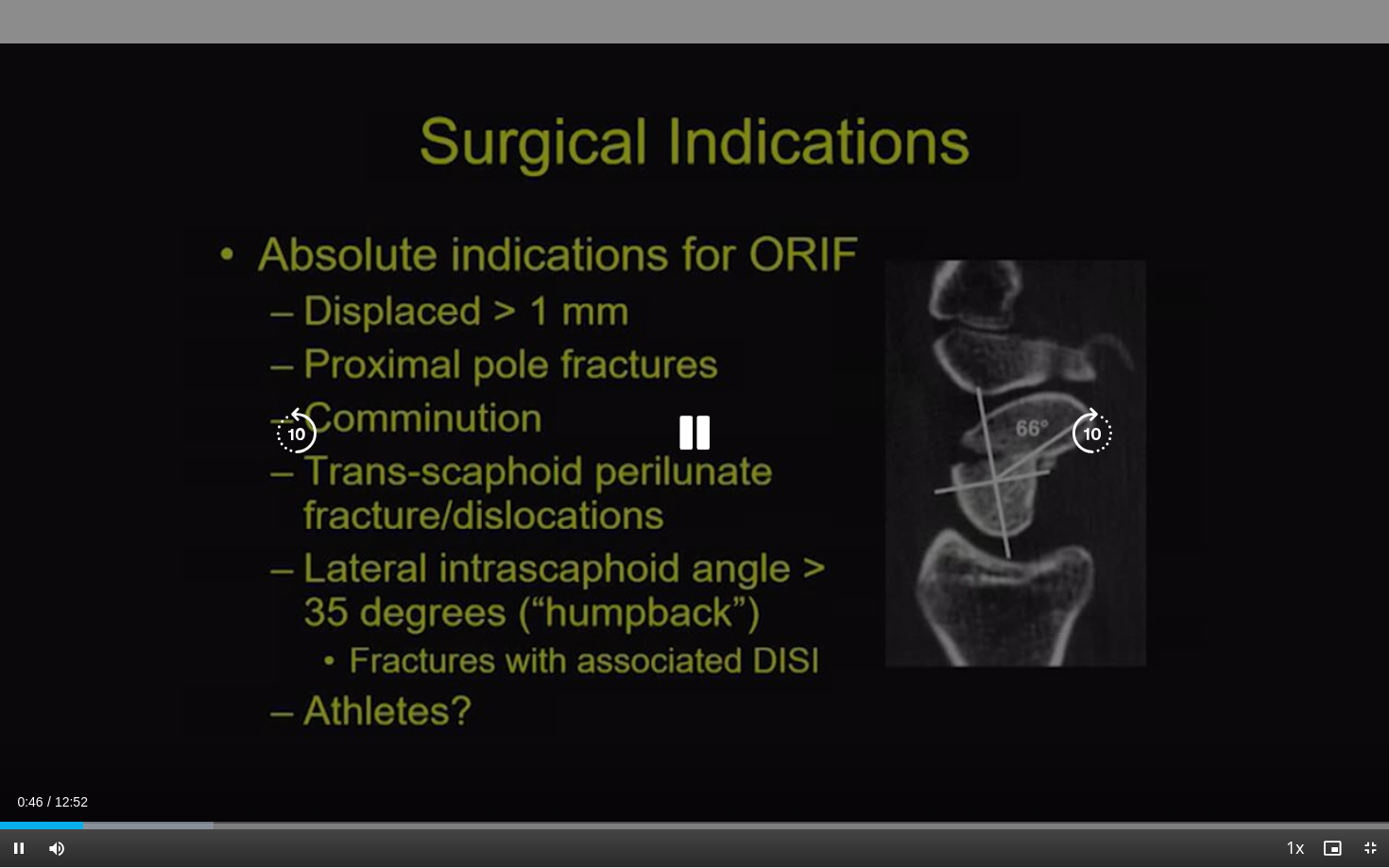 click on "10 seconds
Tap to unmute" at bounding box center [694, 434] 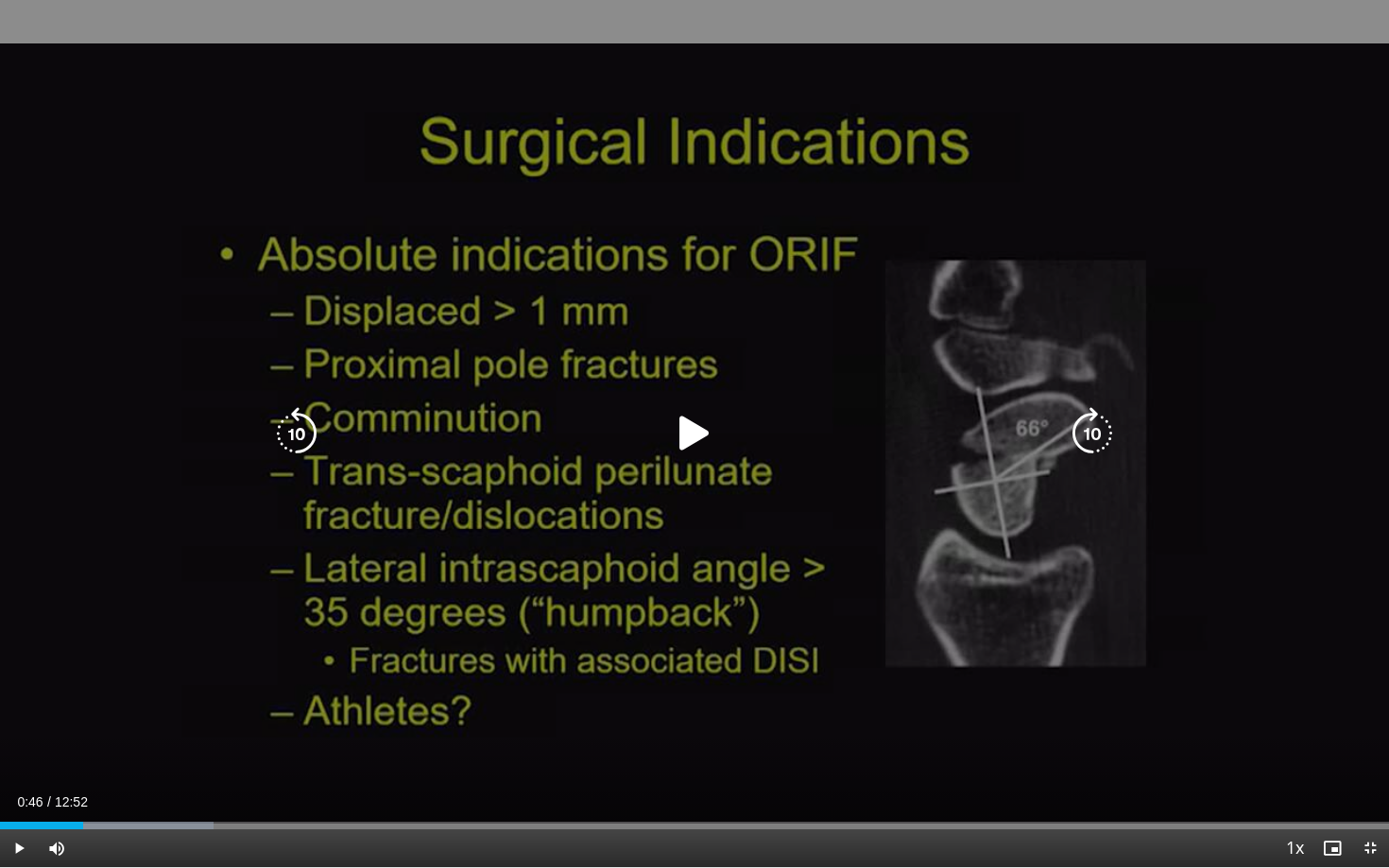 click on "10 seconds
Tap to unmute" at bounding box center [694, 434] 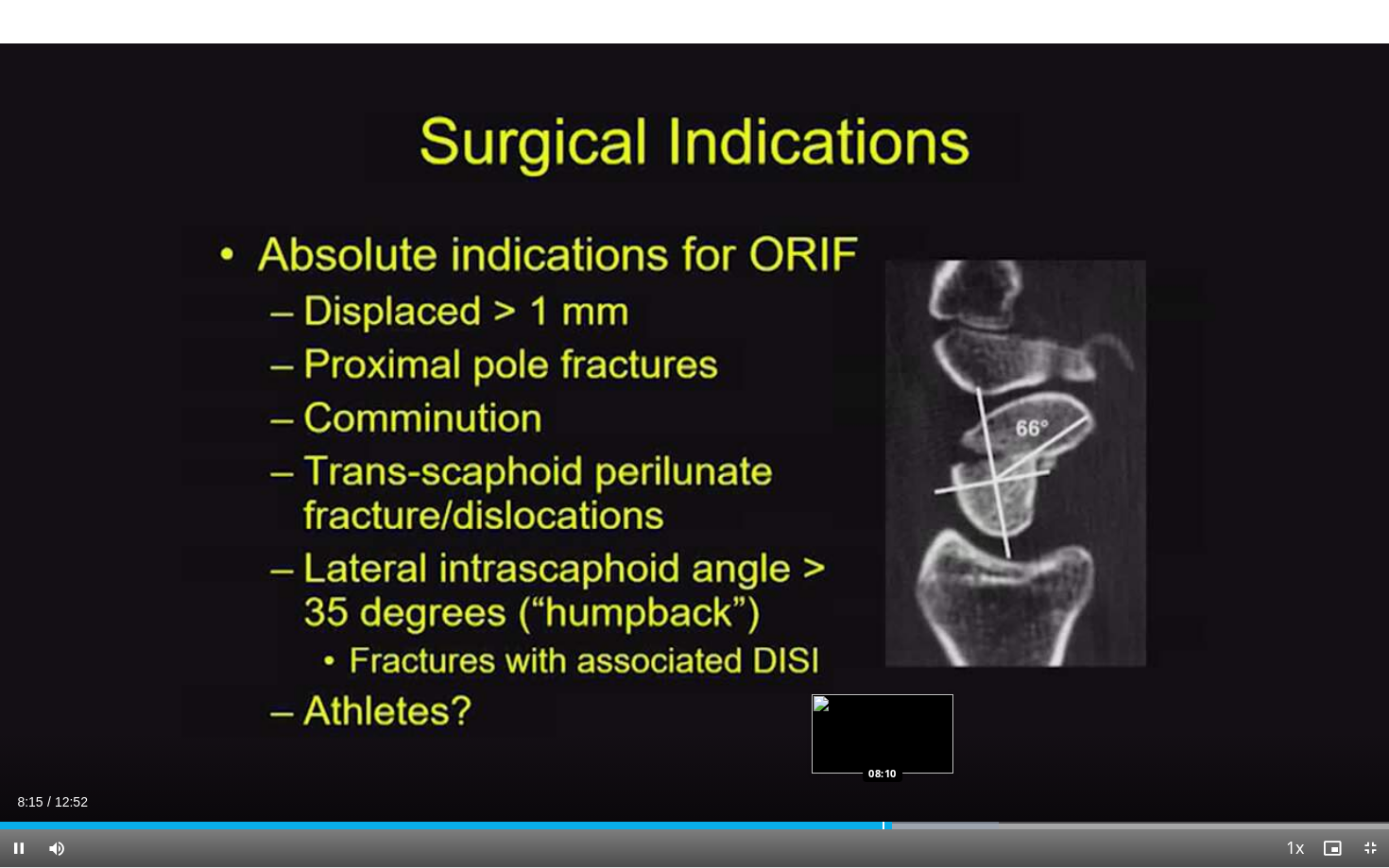 click at bounding box center [883, 825] 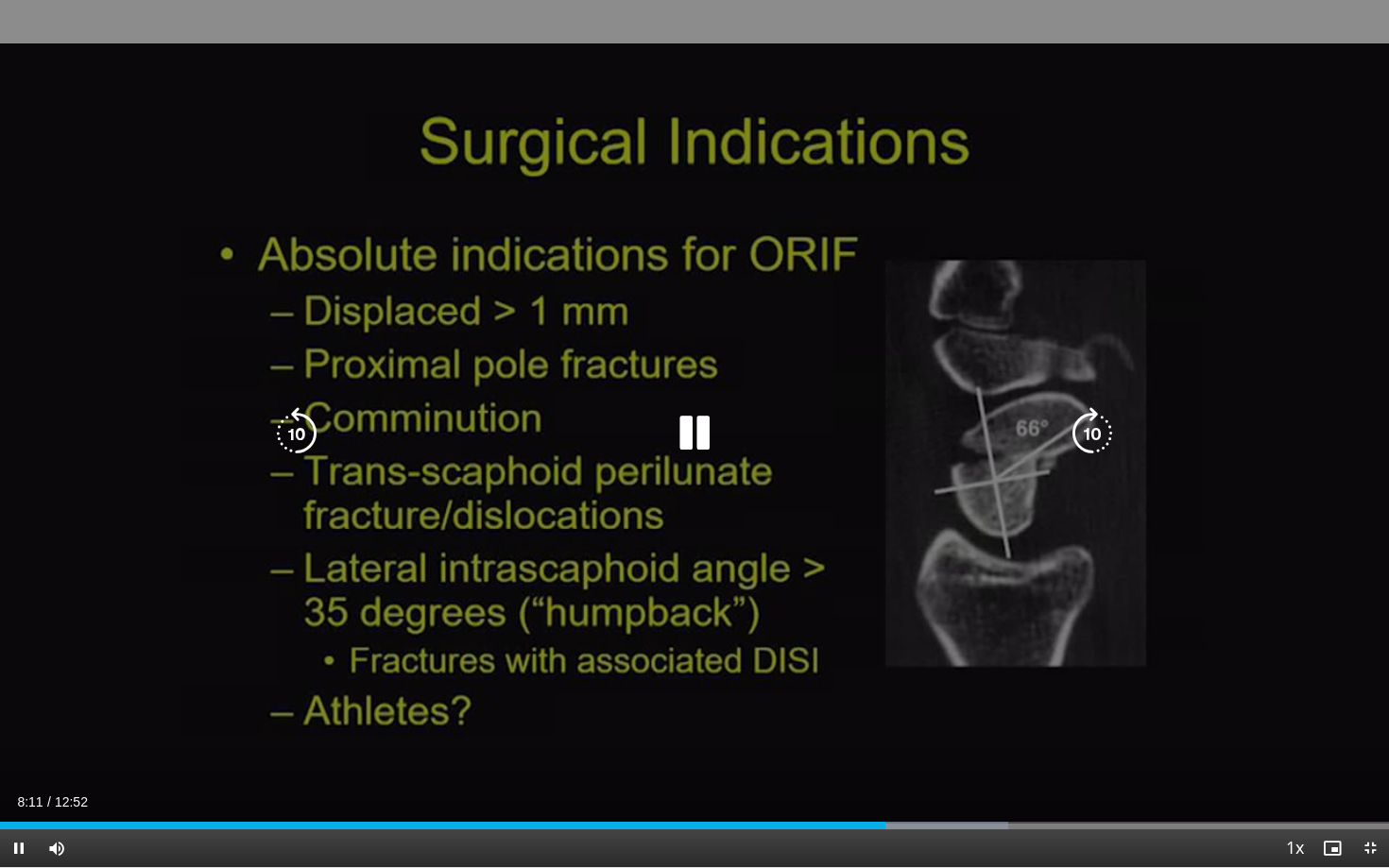click on "10 seconds
Tap to unmute" at bounding box center (694, 434) 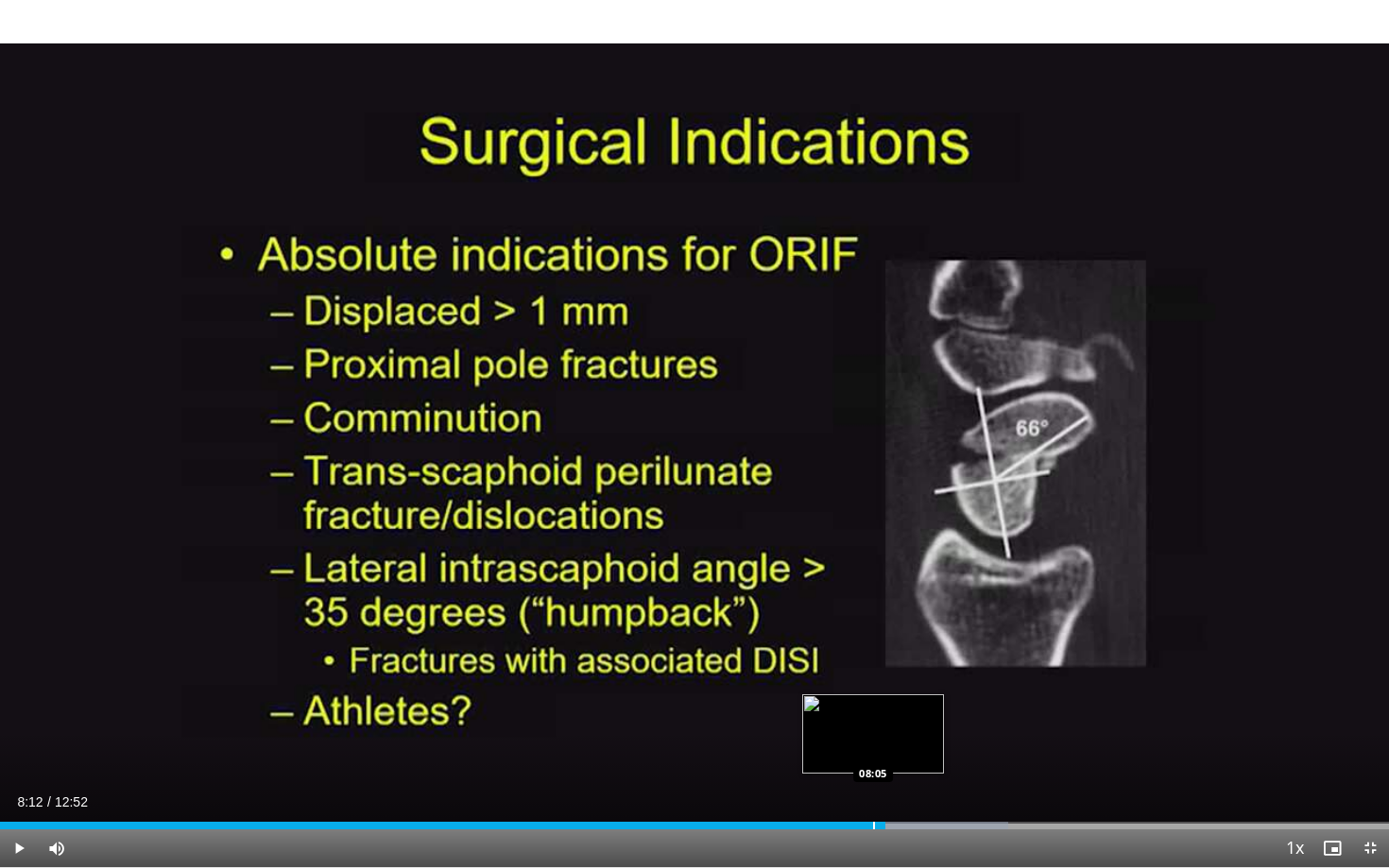 click on "08:12" at bounding box center [442, 825] 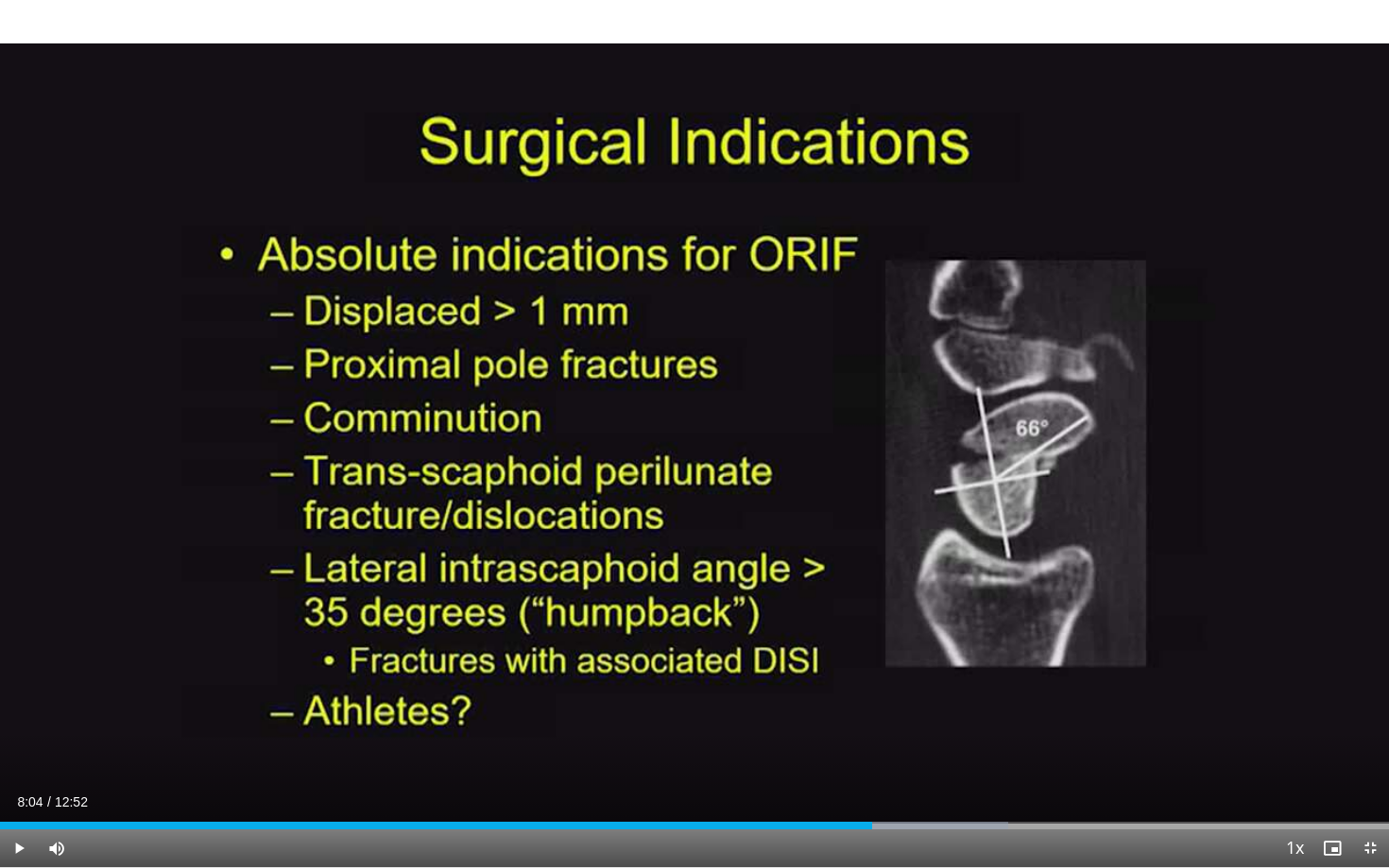 click on "10 seconds
Tap to unmute" at bounding box center [694, 434] 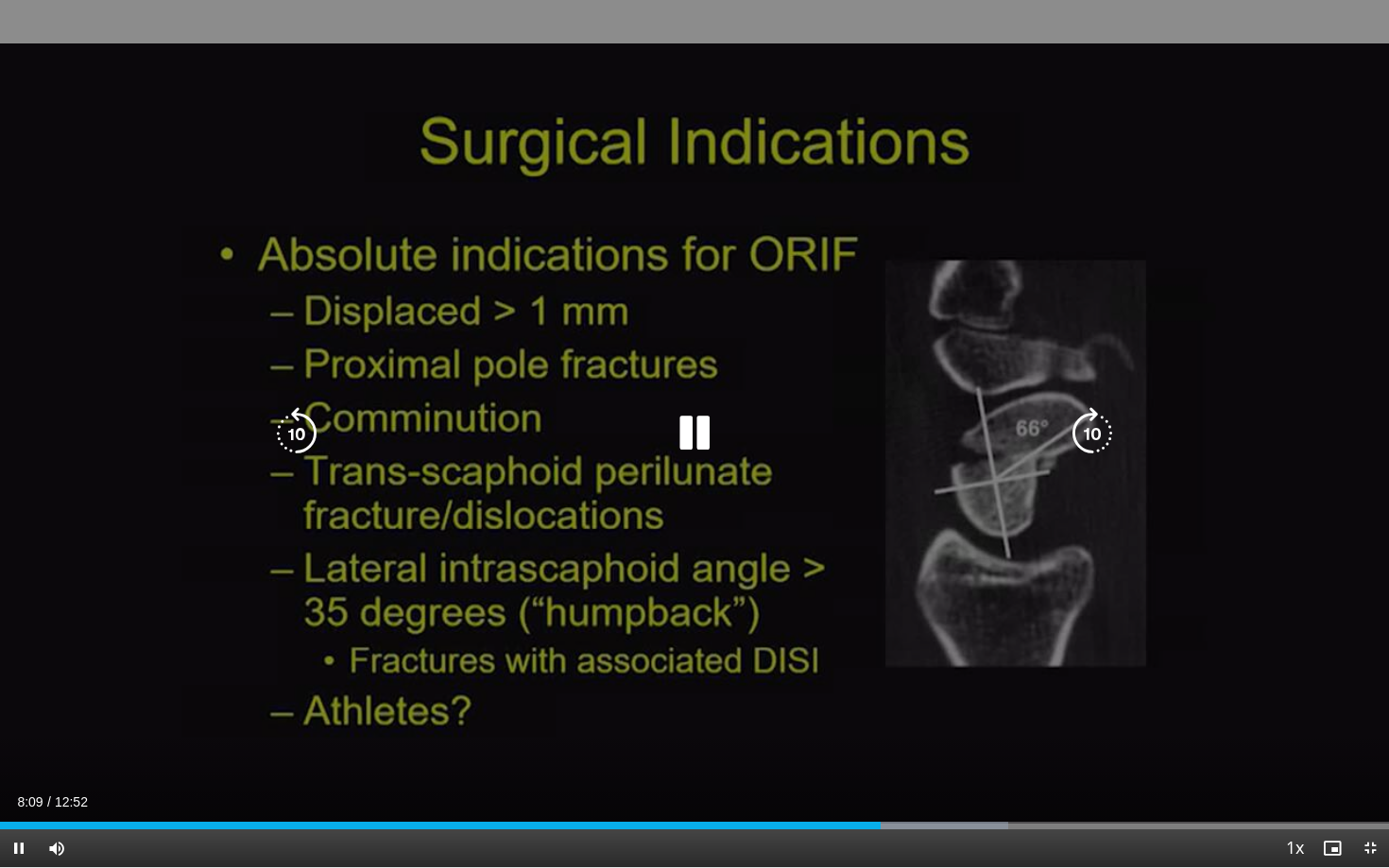 click at bounding box center [694, 434] 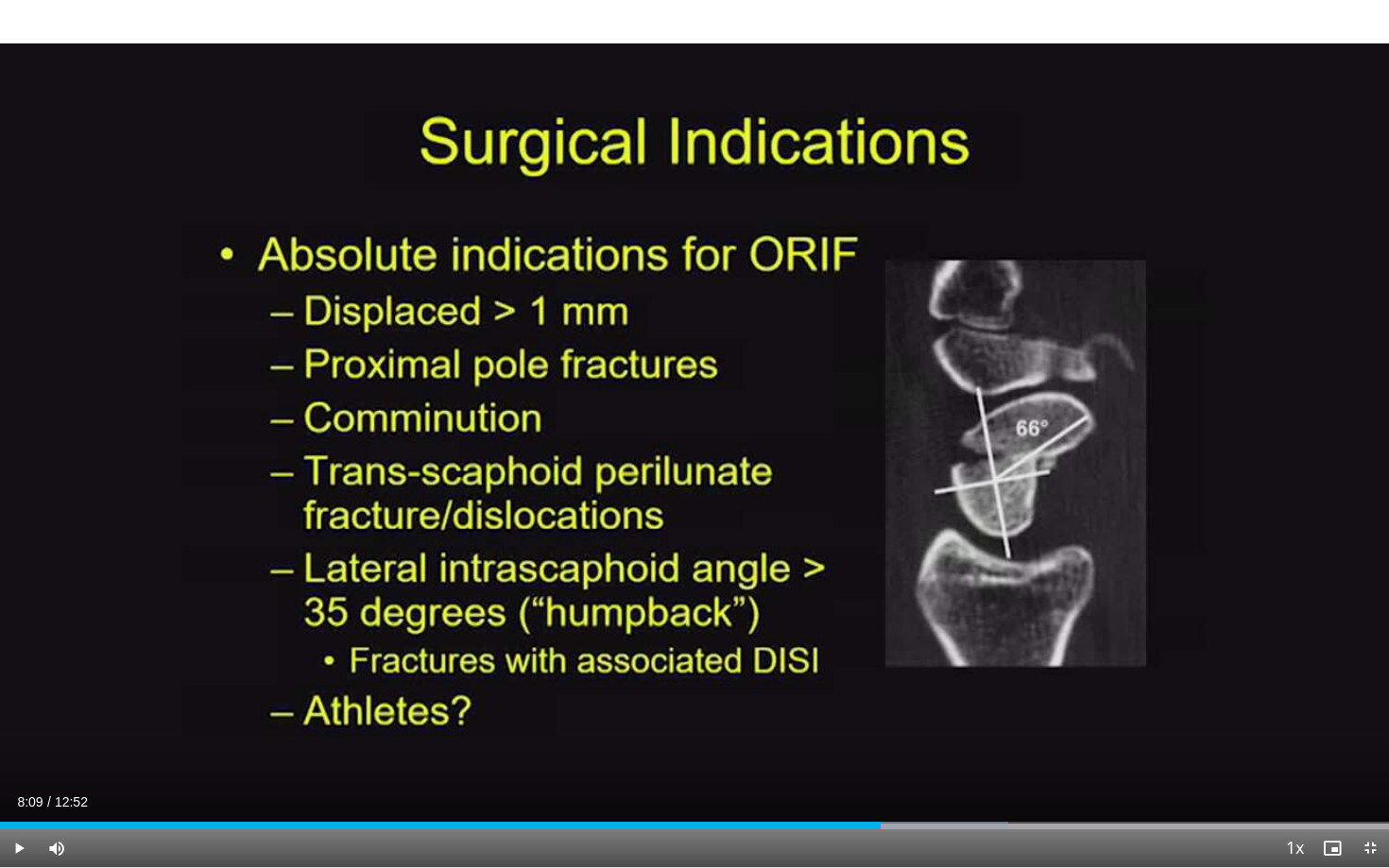type 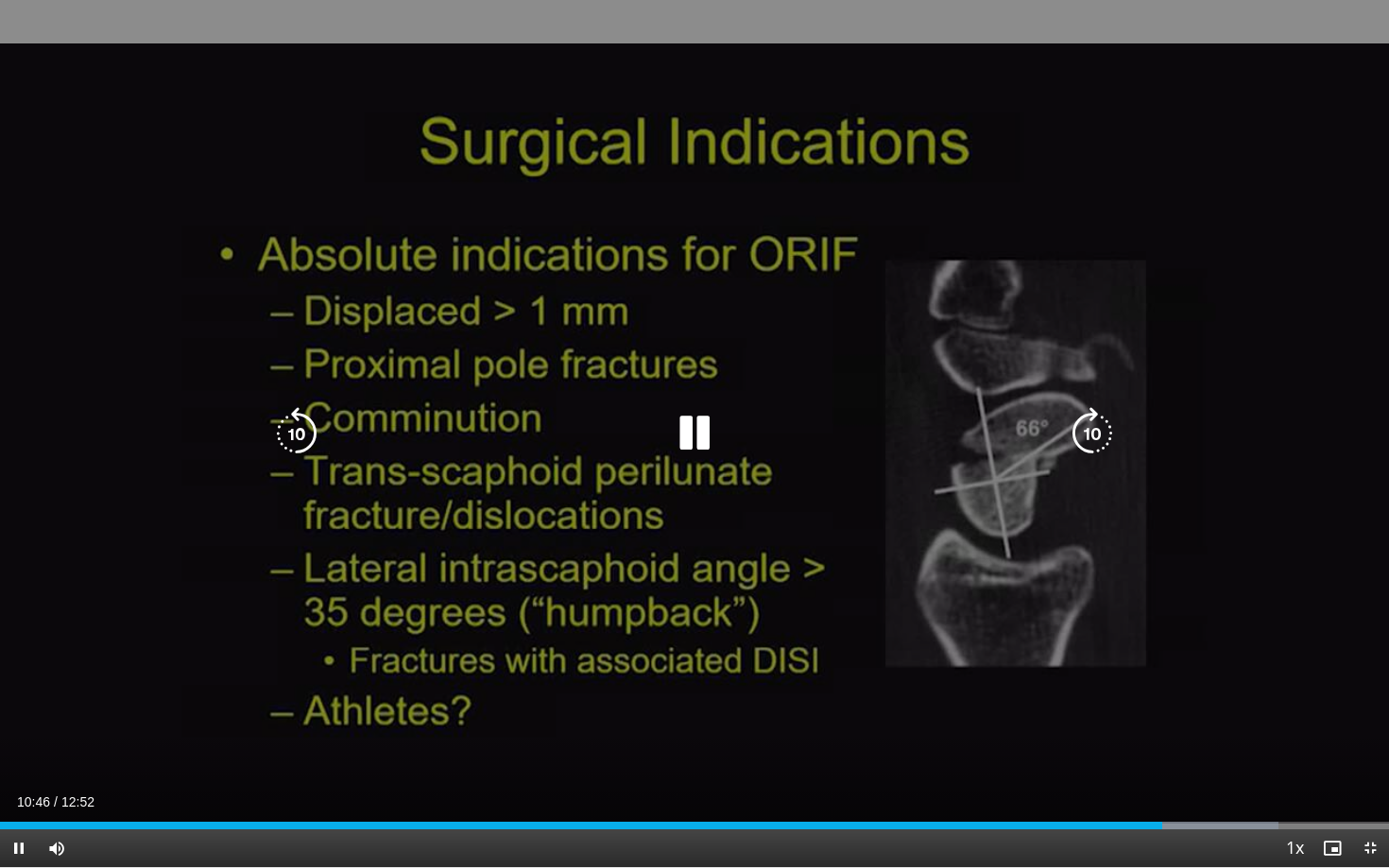 click at bounding box center [694, 434] 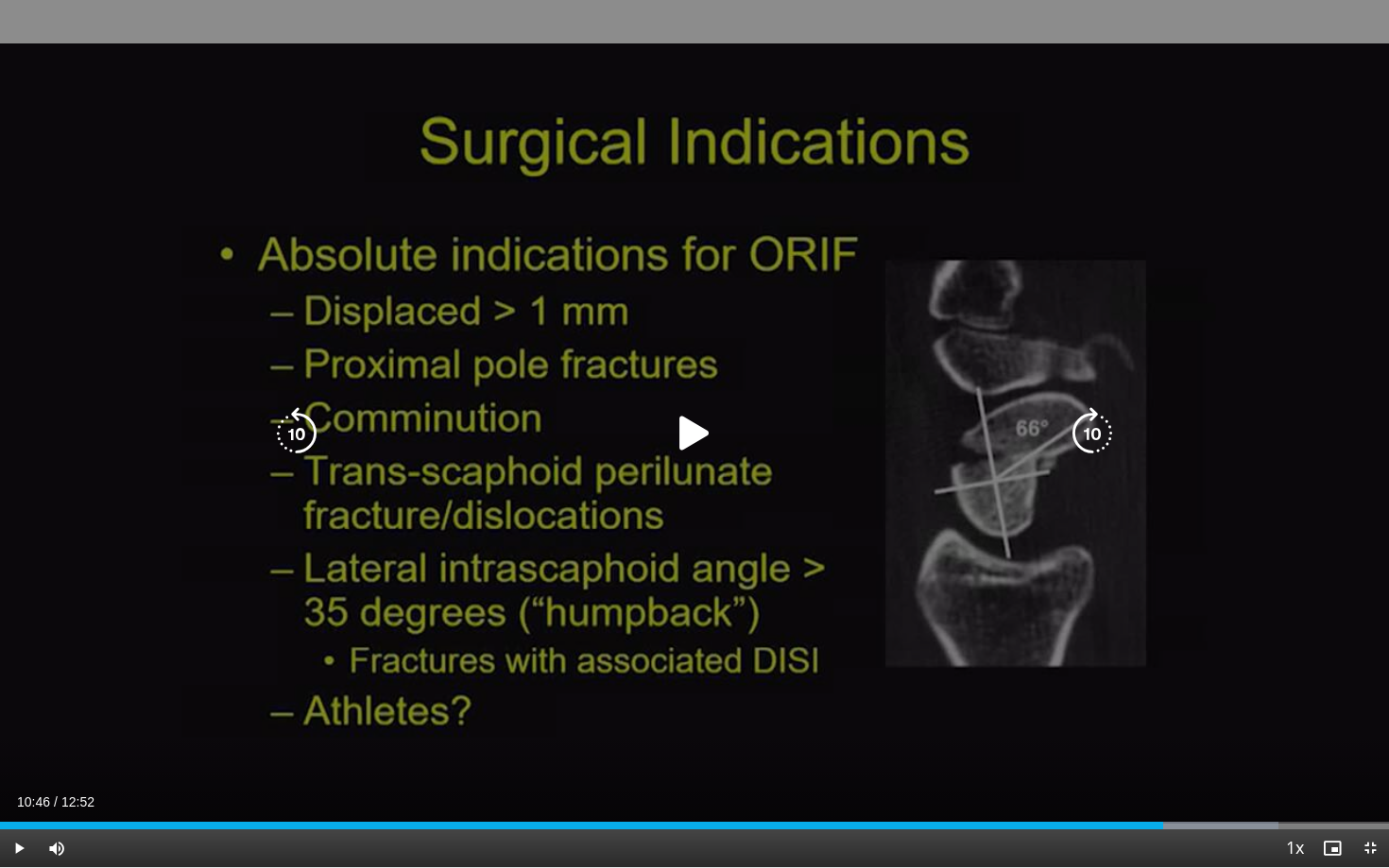 click on "10 seconds
Tap to unmute" at bounding box center [694, 434] 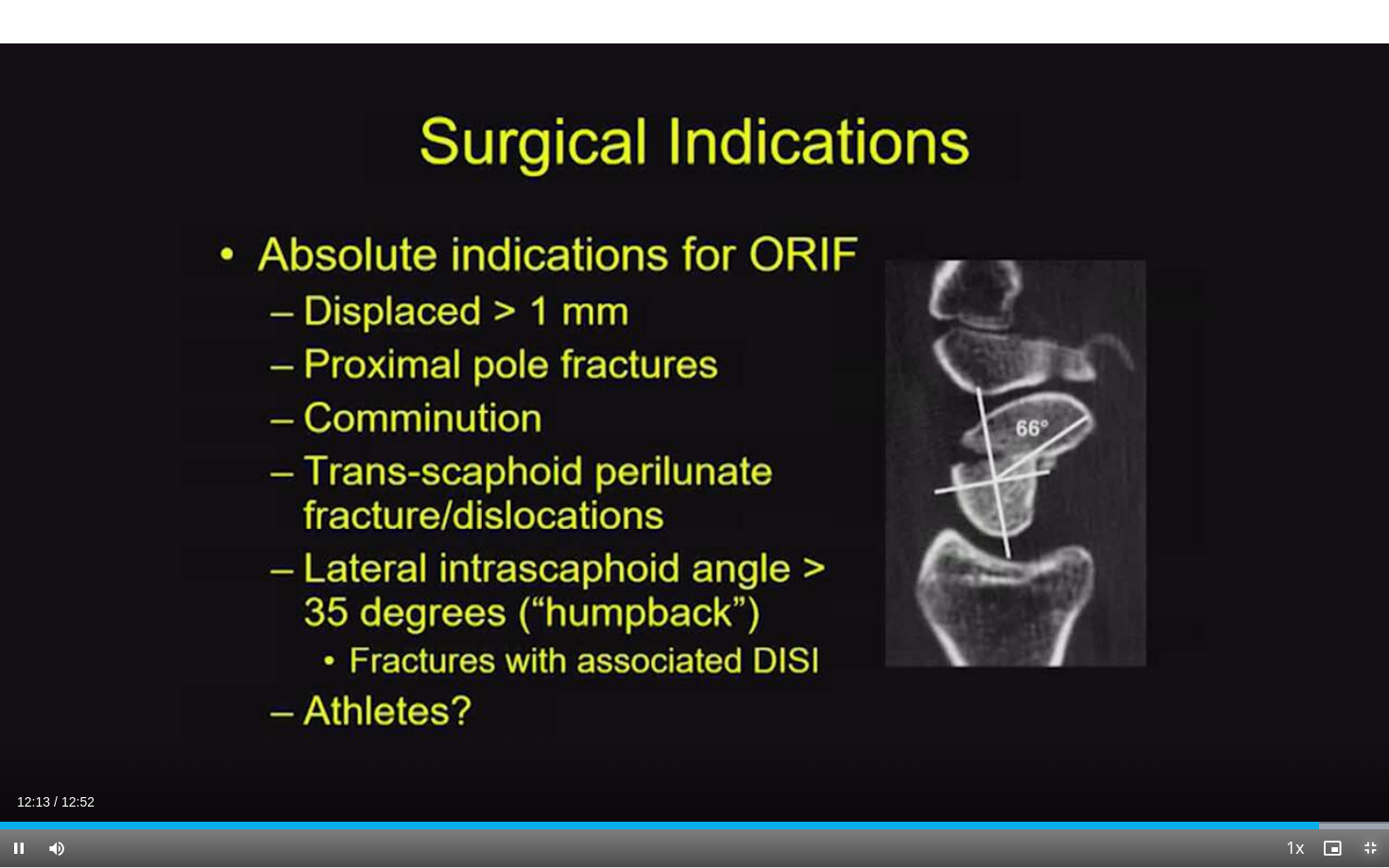 click at bounding box center [1370, 848] 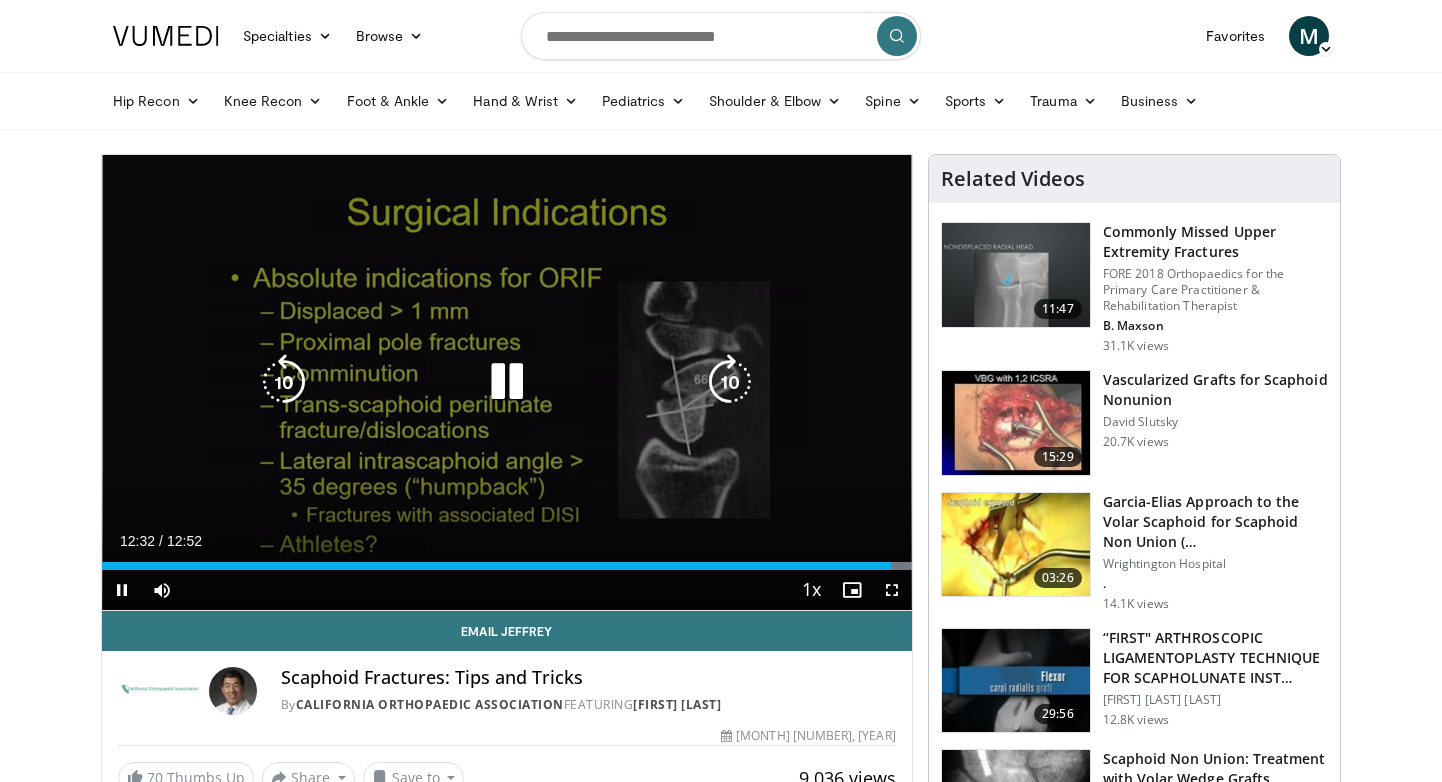 click at bounding box center (507, 382) 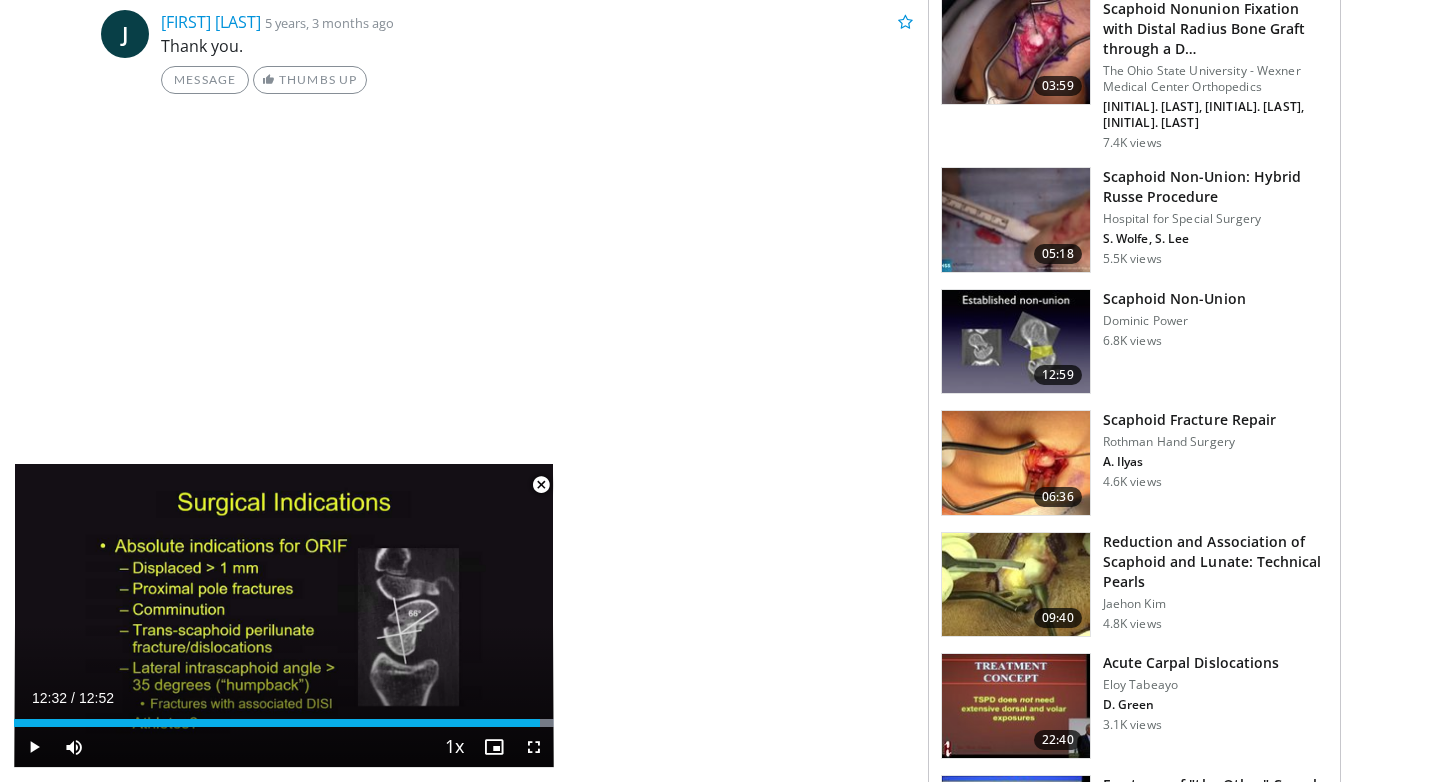 scroll, scrollTop: 1095, scrollLeft: 0, axis: vertical 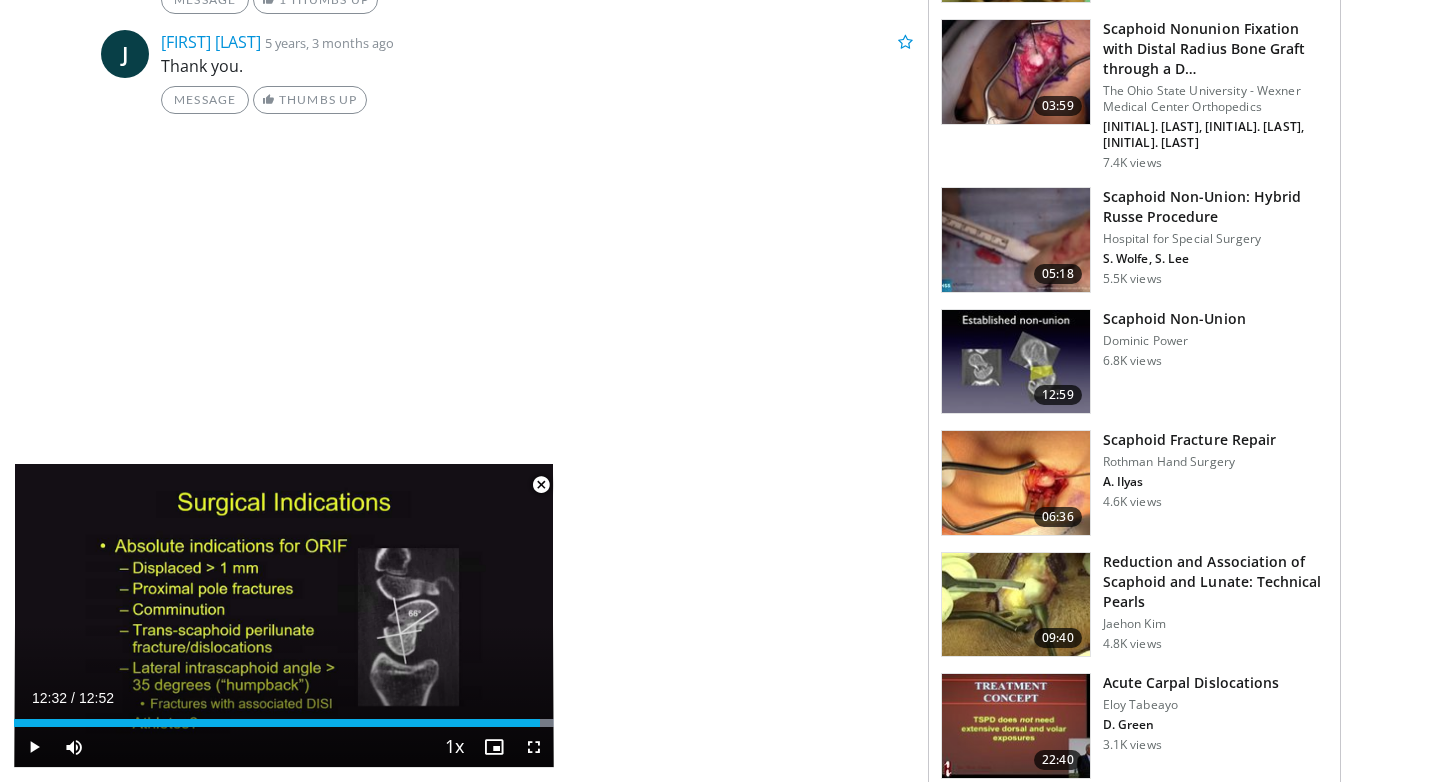 click at bounding box center (1016, 483) 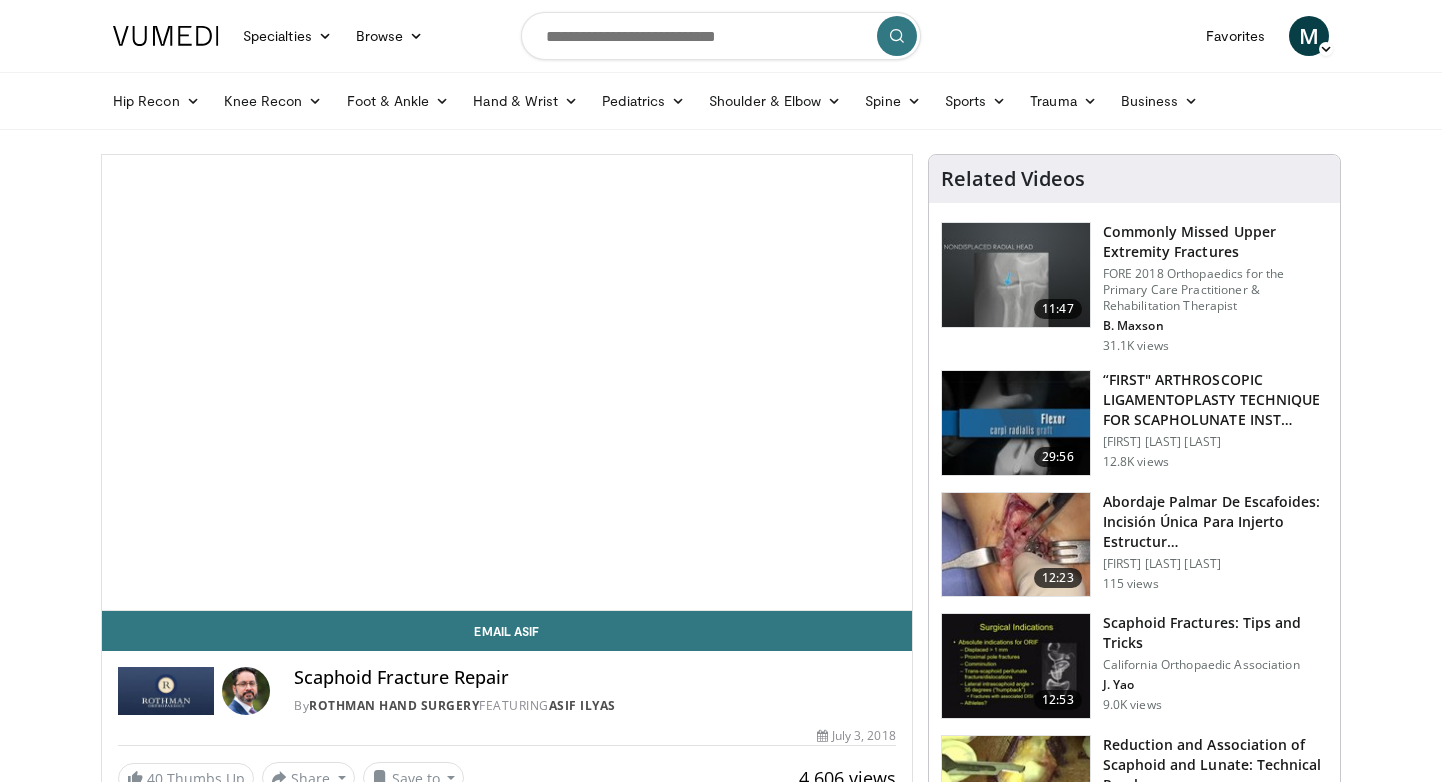 scroll, scrollTop: 0, scrollLeft: 0, axis: both 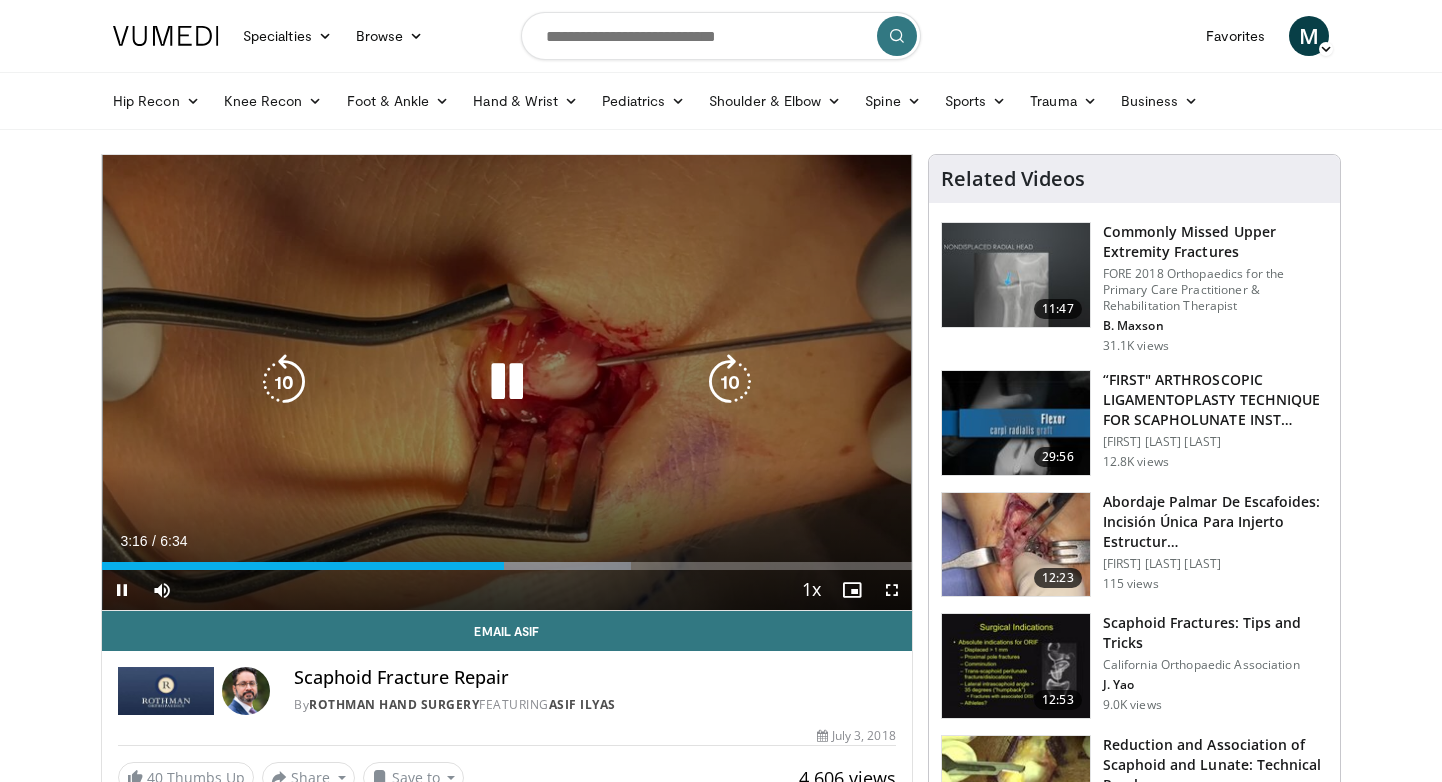 click at bounding box center [507, 382] 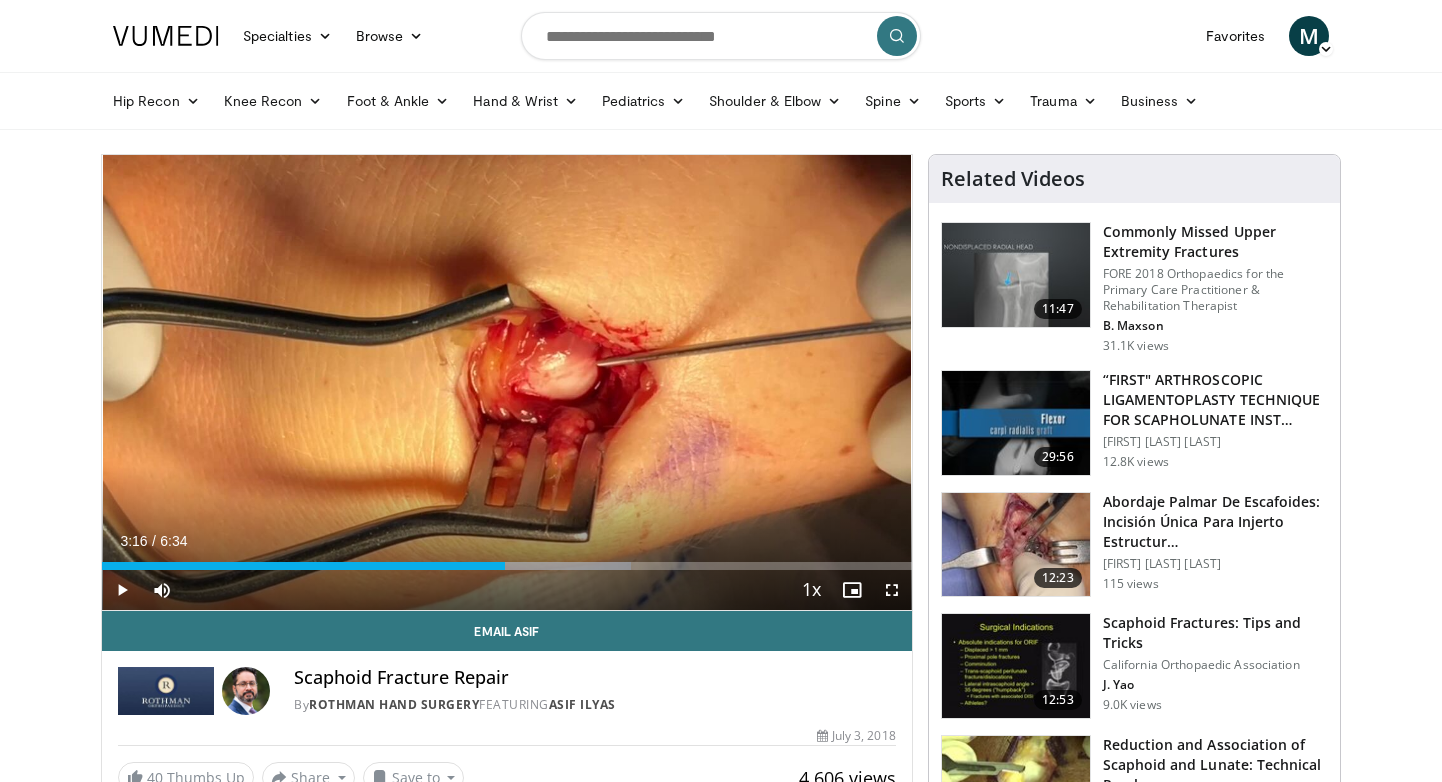 click on "10 seconds
Tap to unmute" at bounding box center [507, 382] 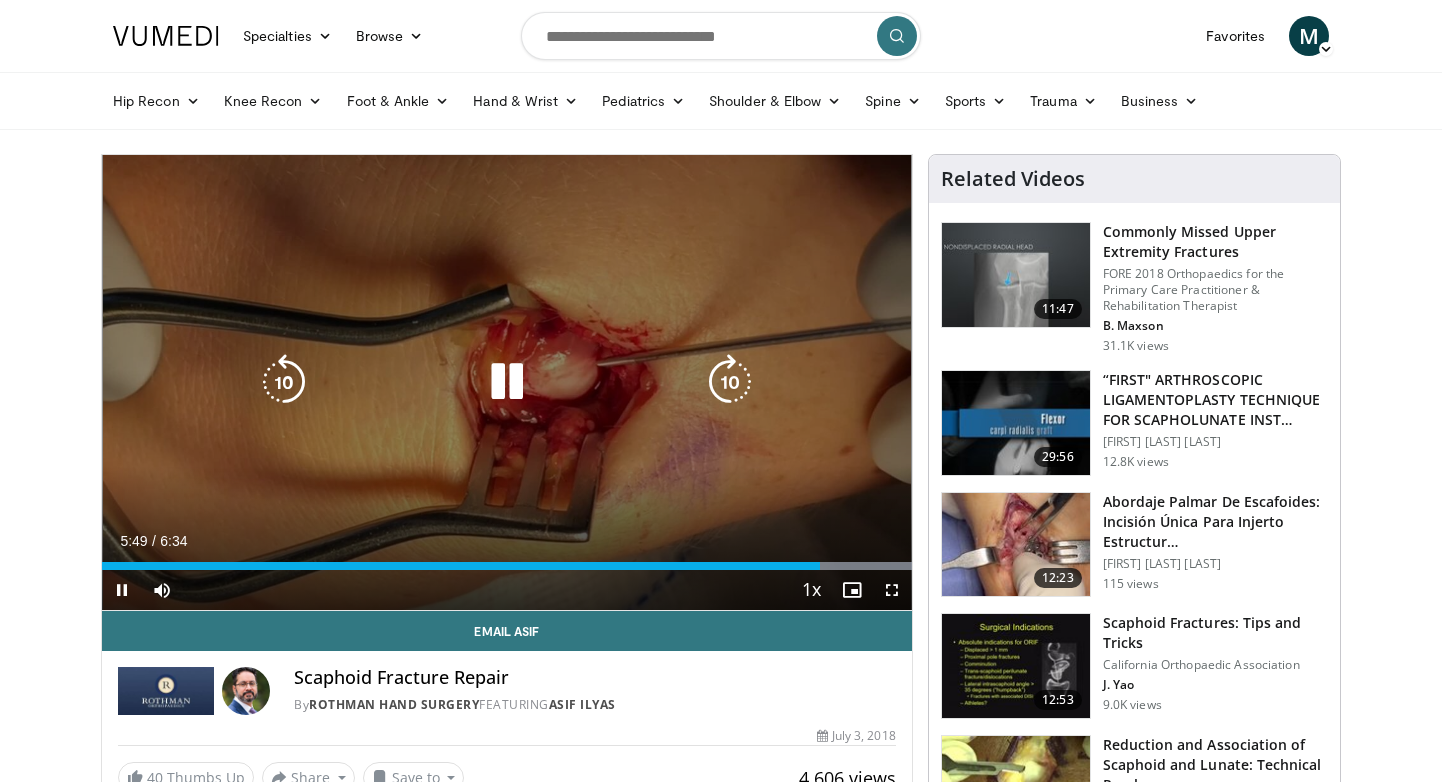 click at bounding box center [507, 382] 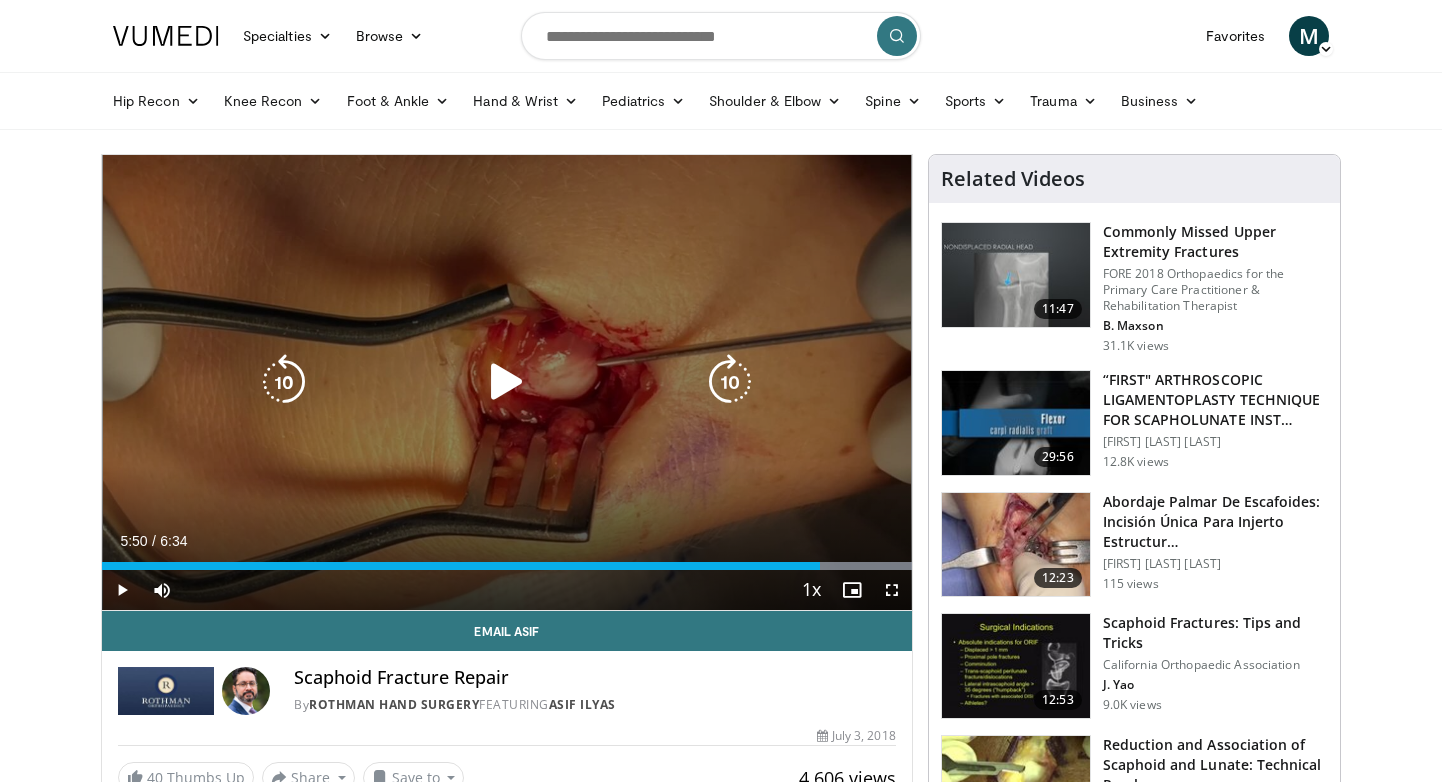 click at bounding box center [507, 382] 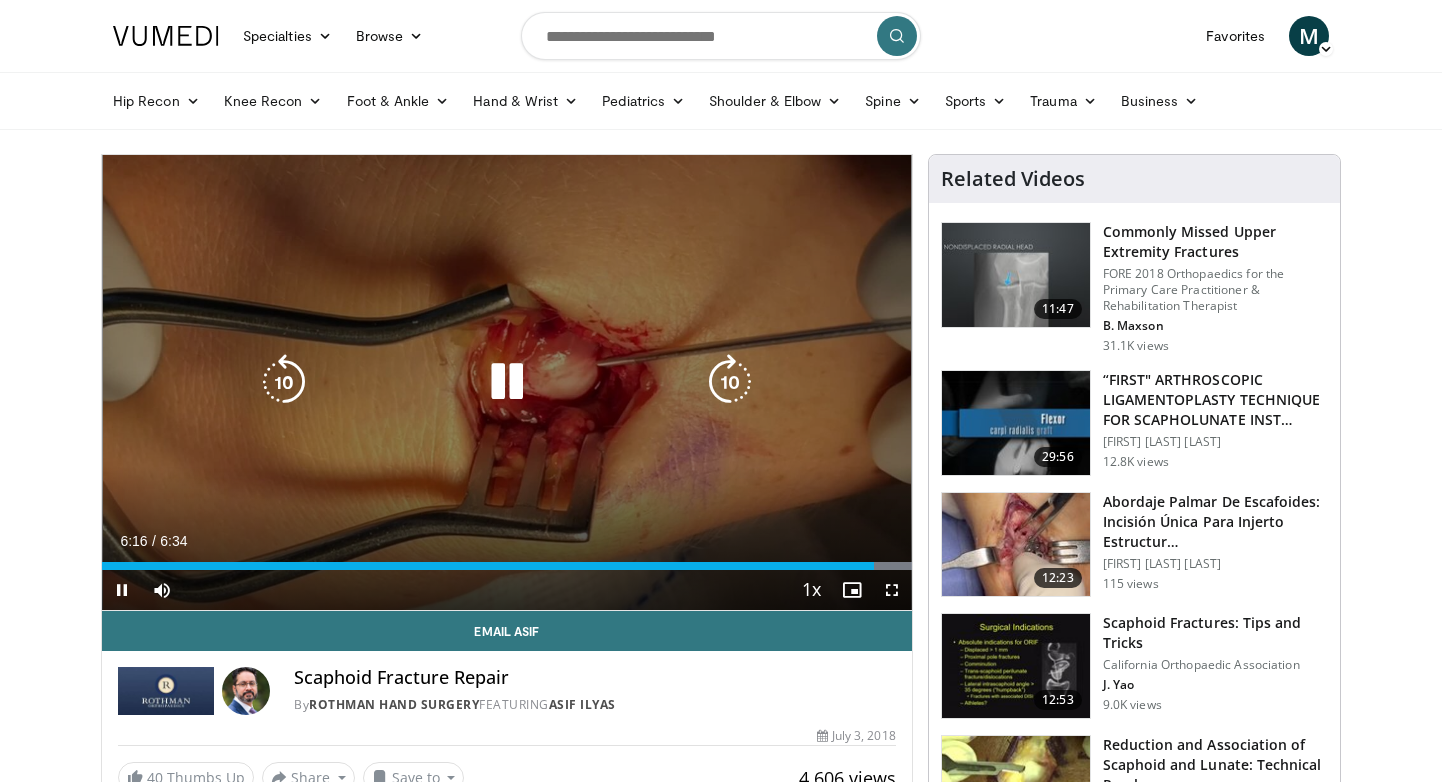 click at bounding box center [507, 382] 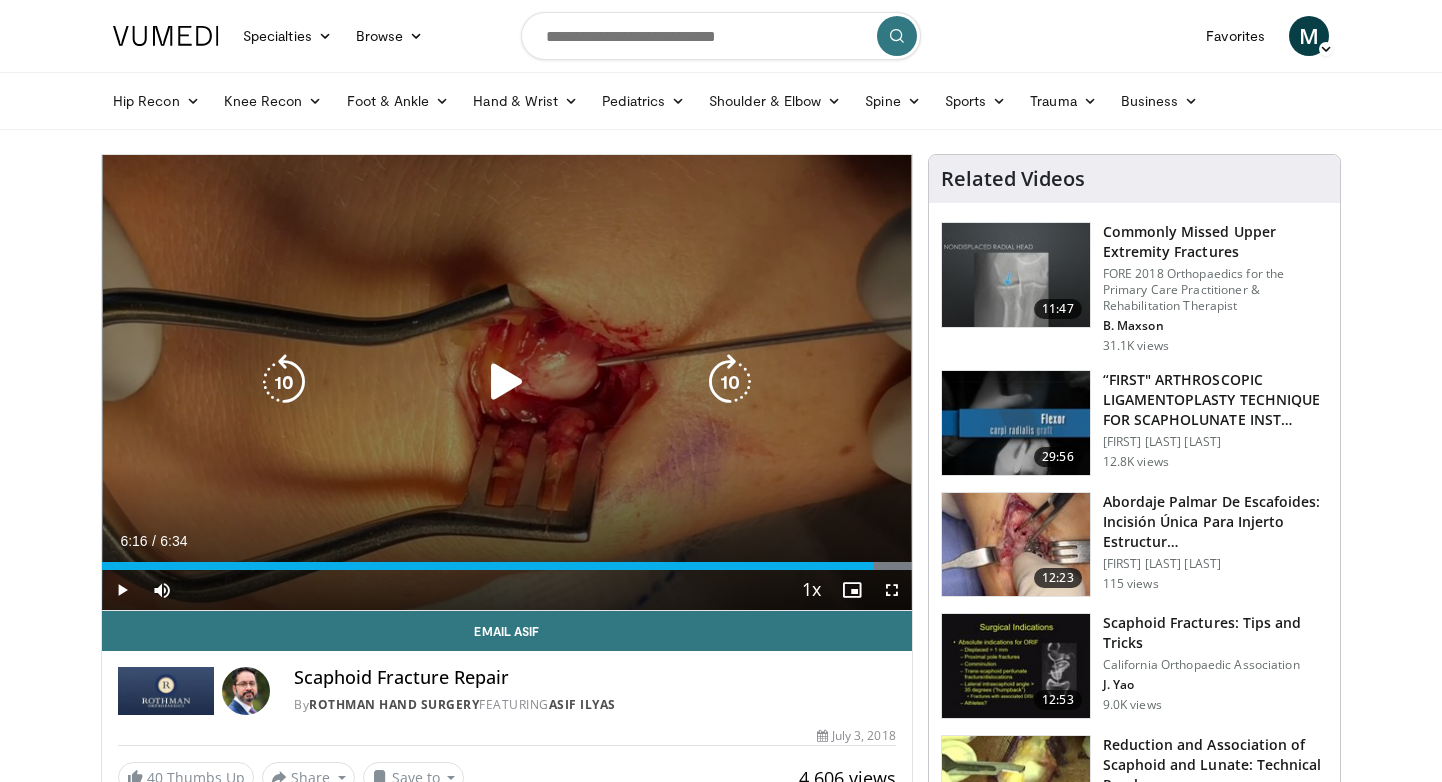 click at bounding box center (507, 382) 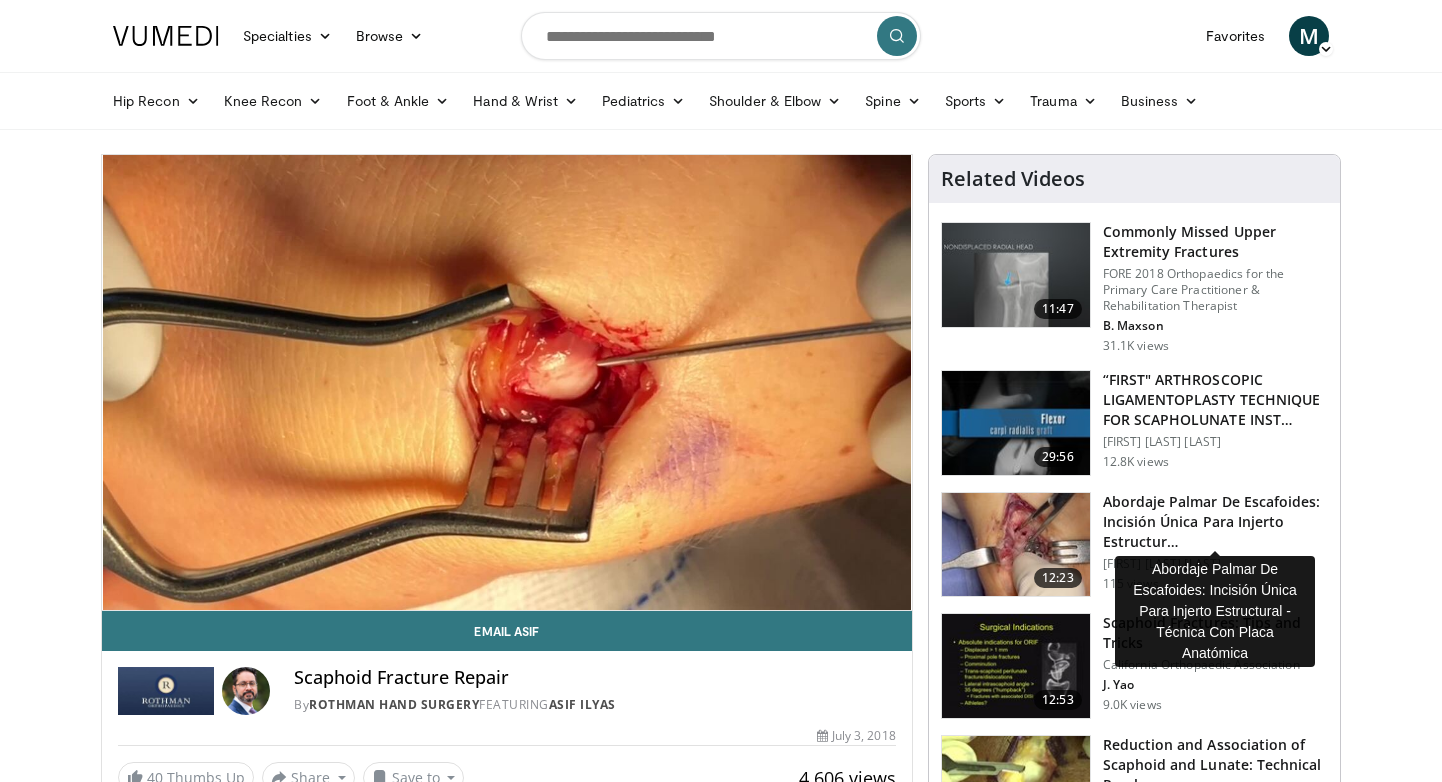 click on "Abordaje Palmar De Escafoides: Incisión Única Para Injerto Estructur…" at bounding box center [1215, 522] 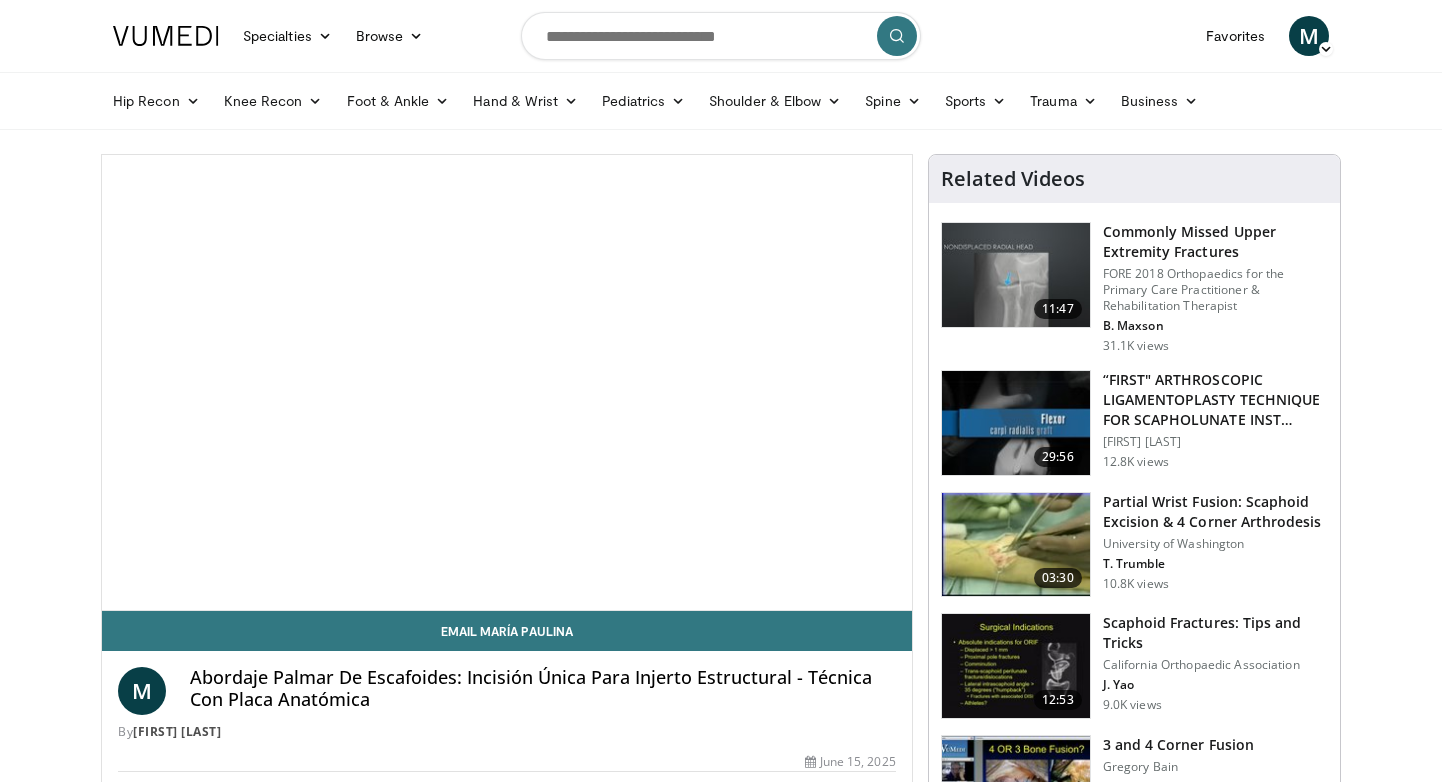 scroll, scrollTop: 0, scrollLeft: 0, axis: both 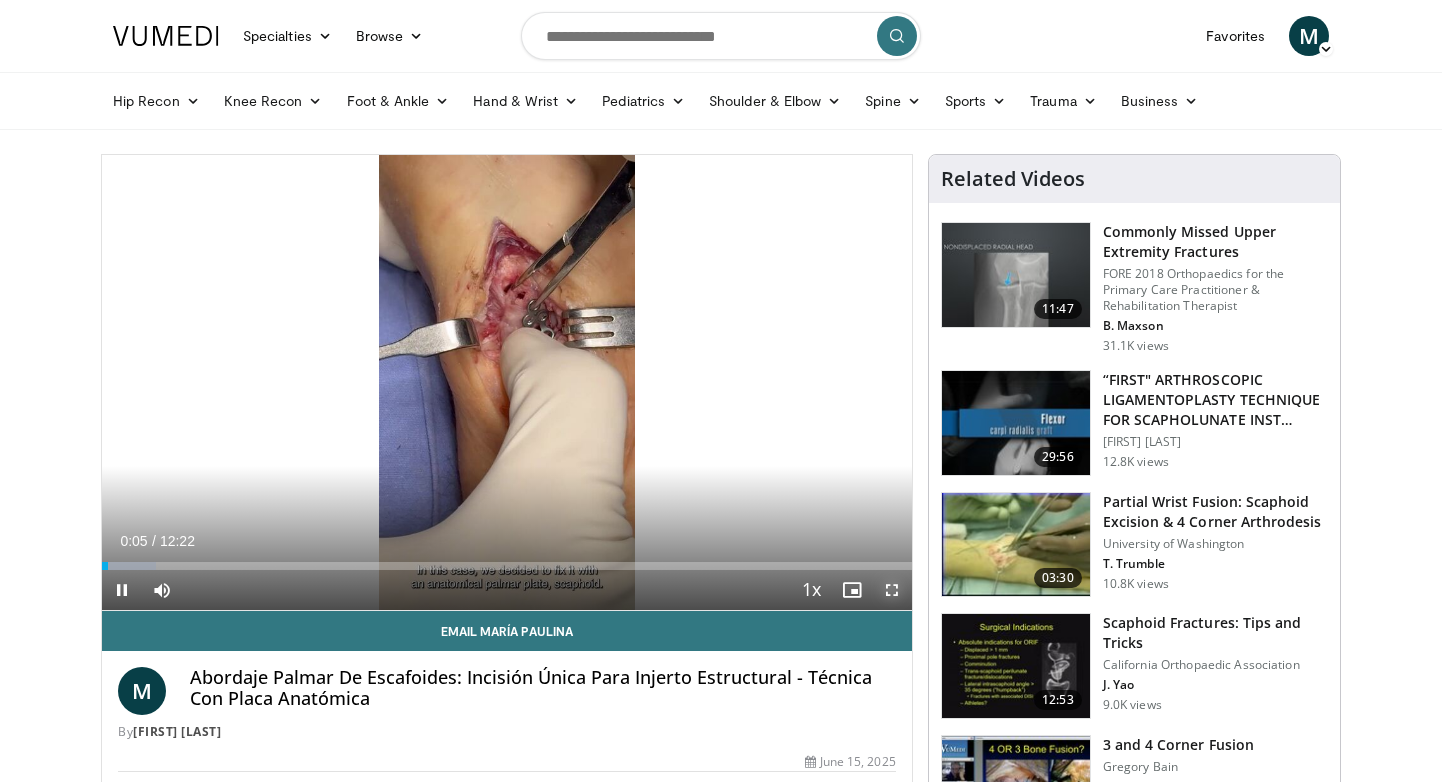 click at bounding box center (892, 590) 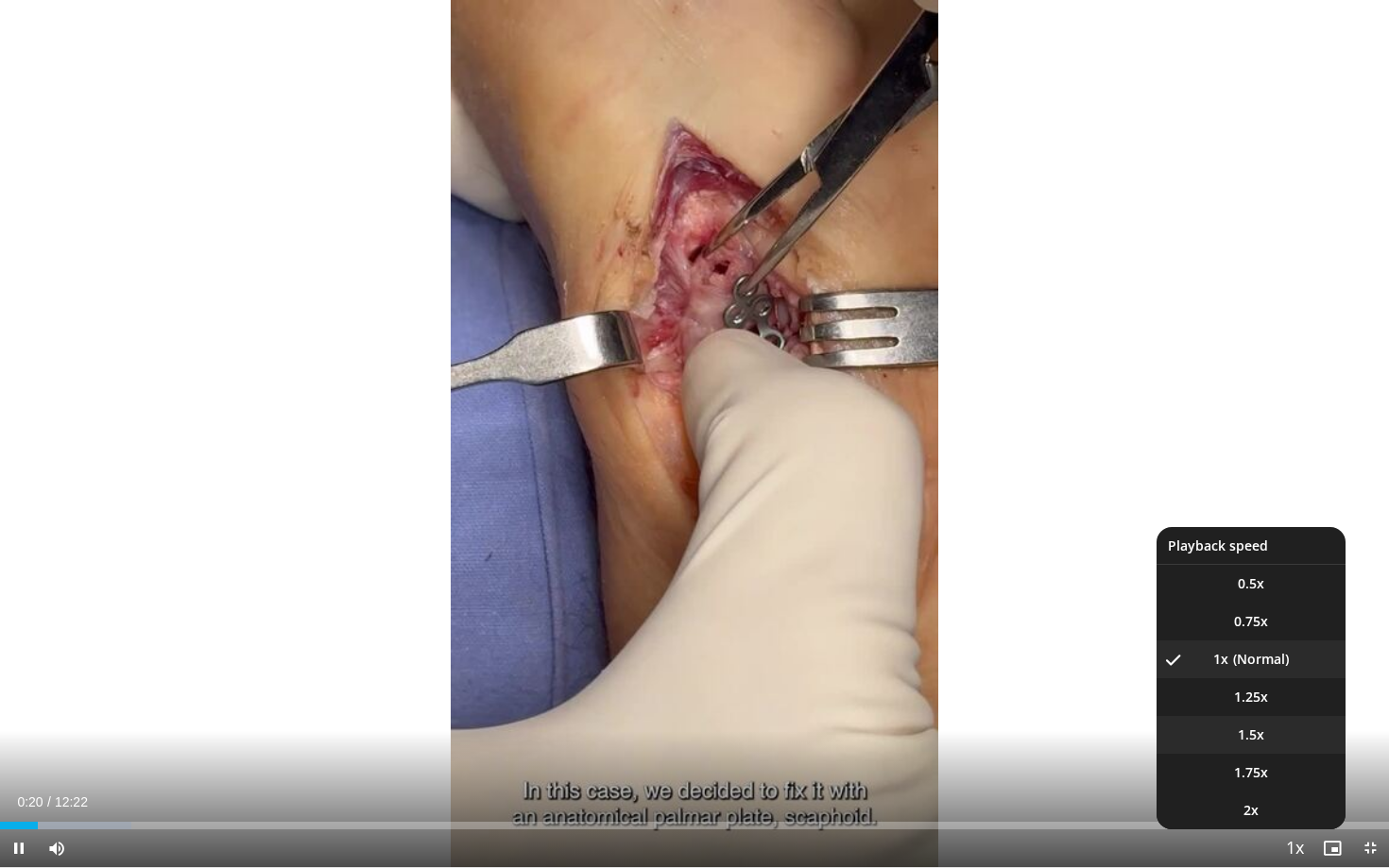 click on "1.5x" at bounding box center (1251, 735) 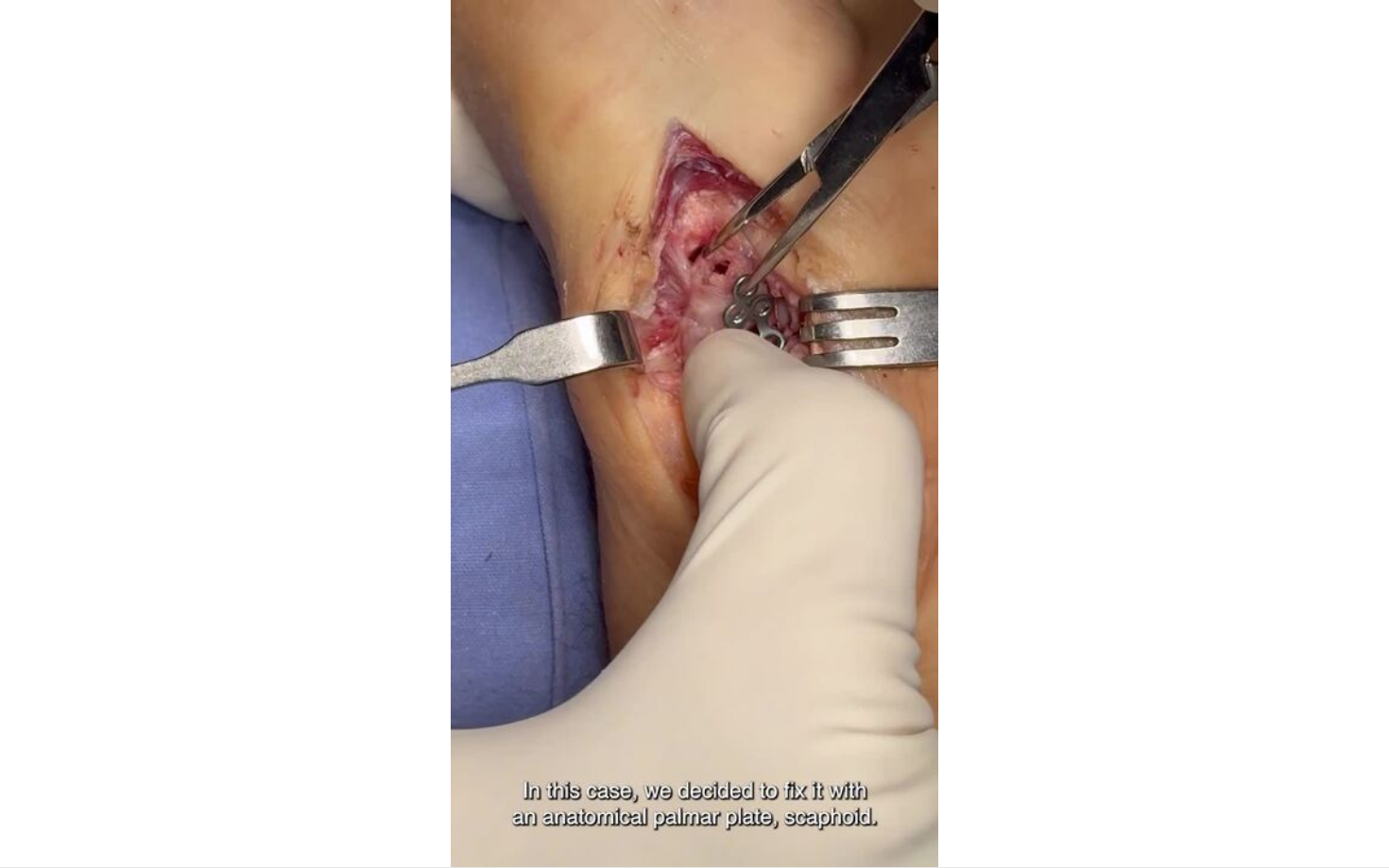 click on "10 seconds
Tap to unmute" at bounding box center [694, 434] 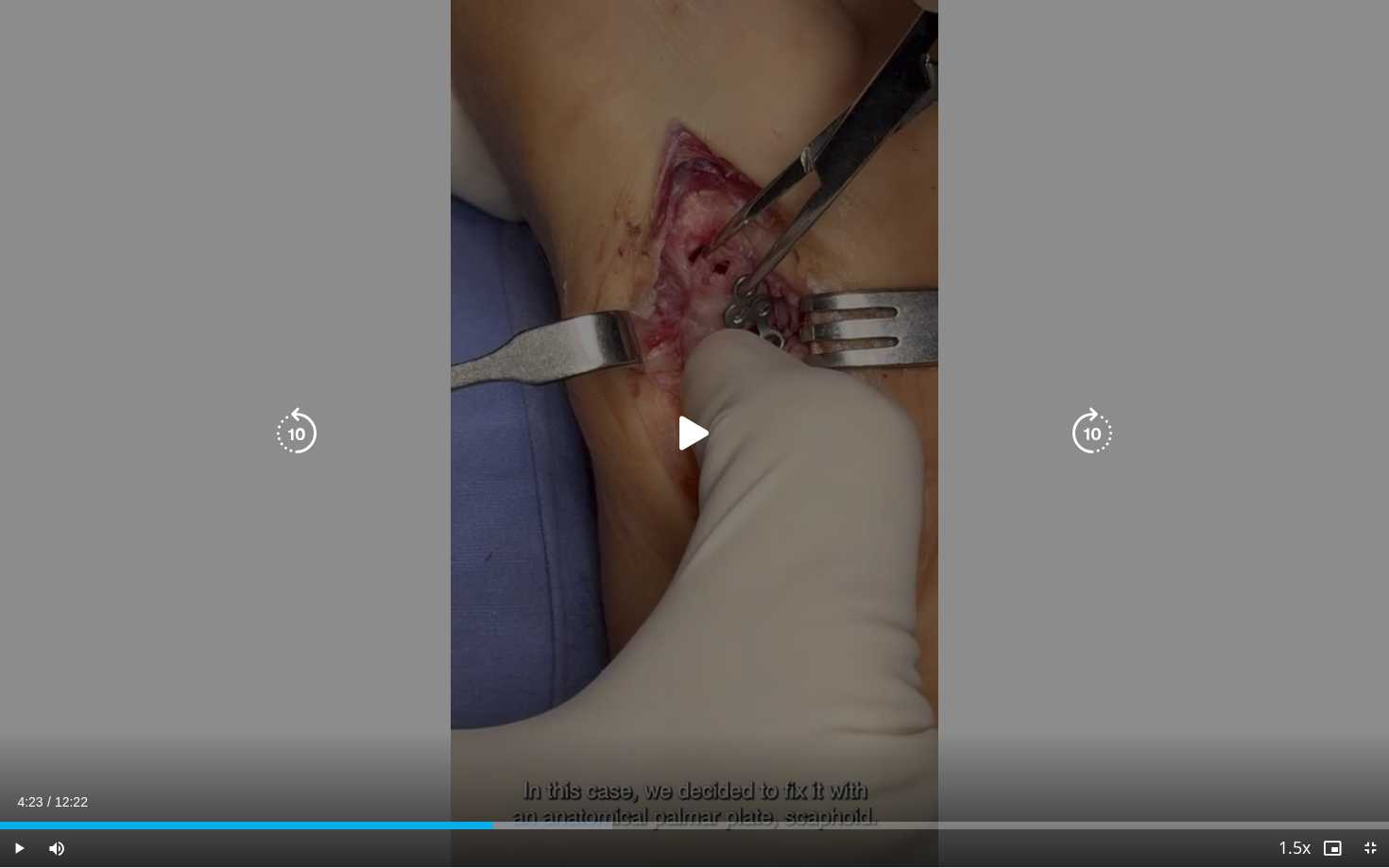 click at bounding box center (694, 434) 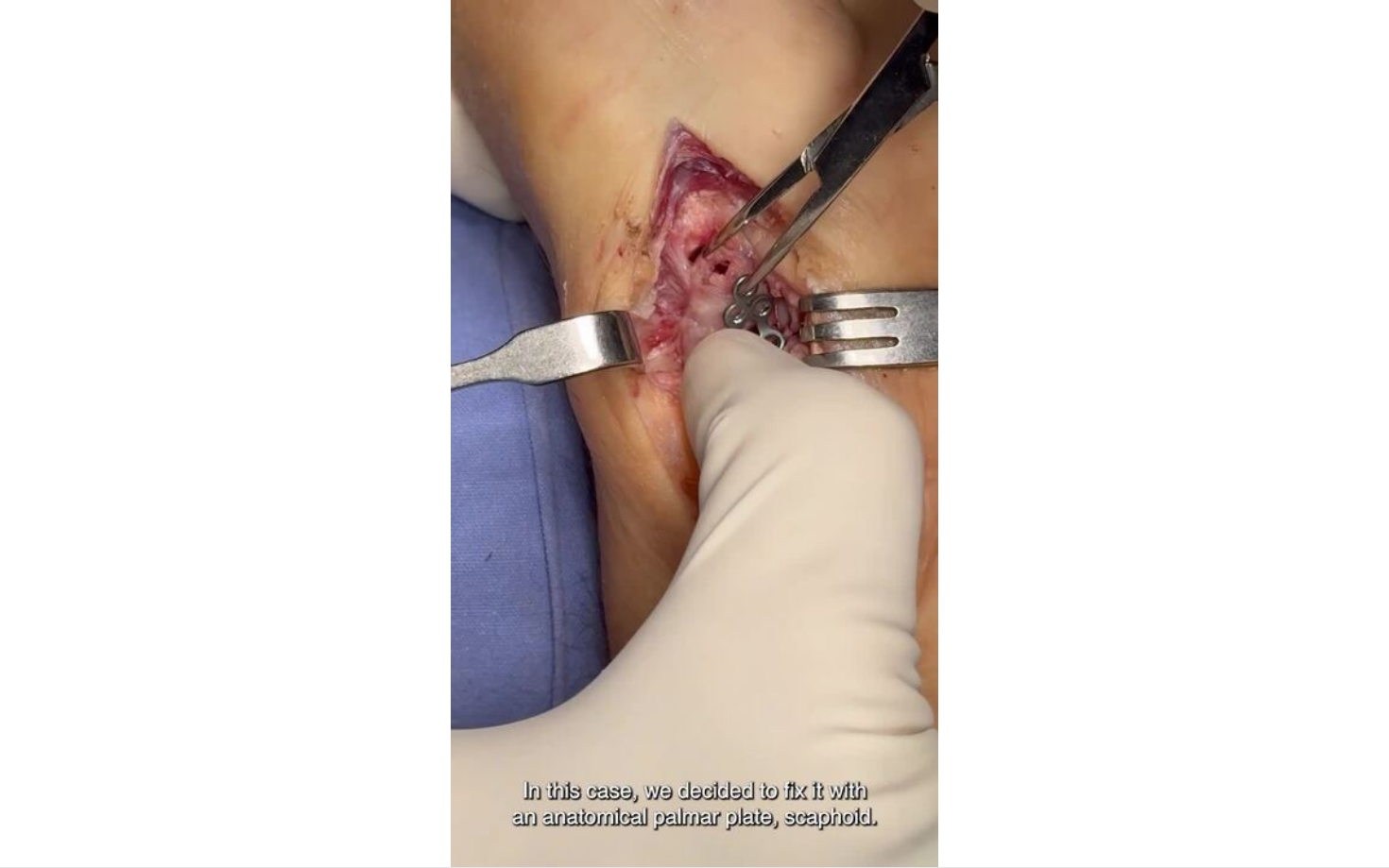 click on "10 seconds
Tap to unmute" at bounding box center (694, 434) 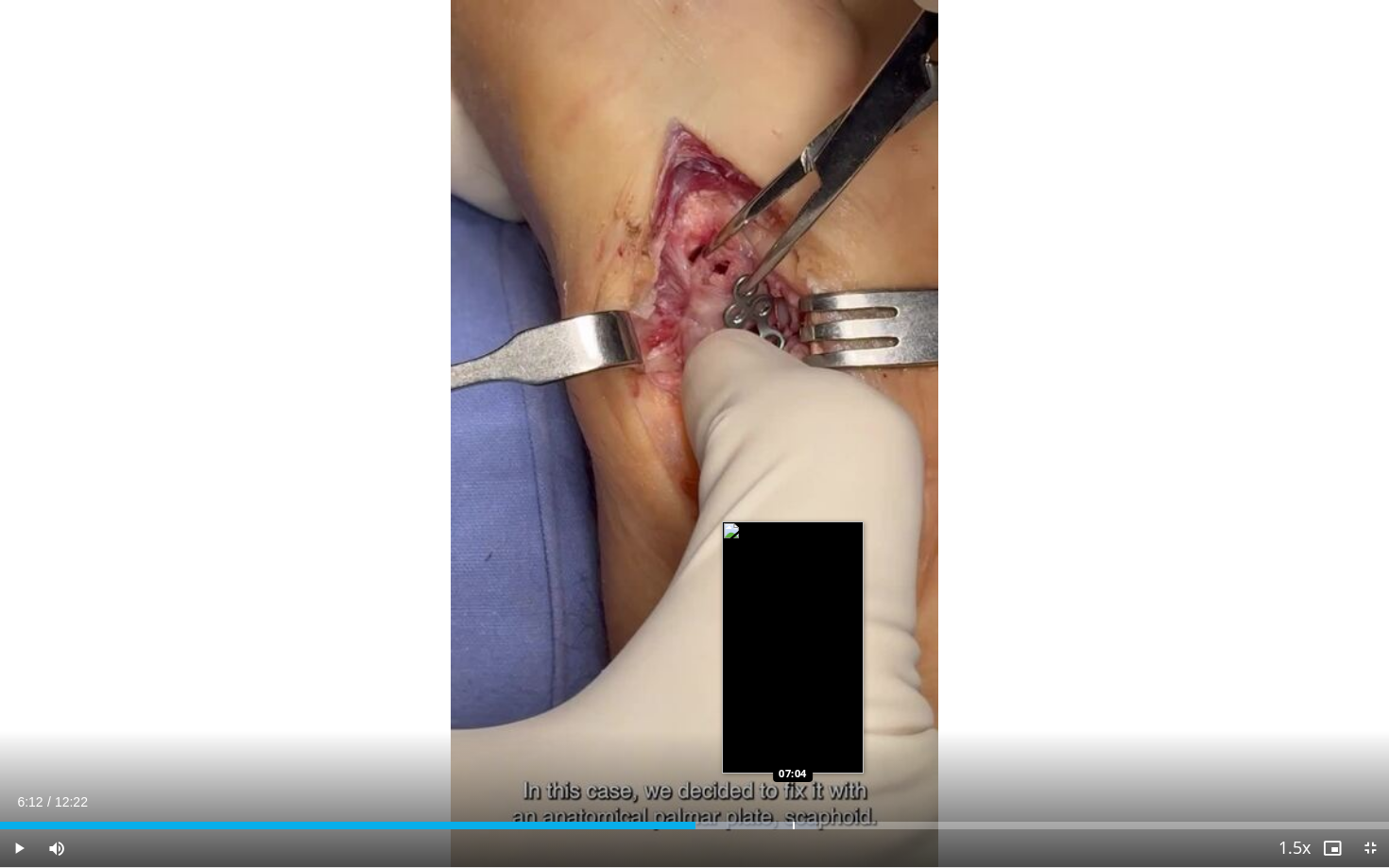 click at bounding box center (794, 825) 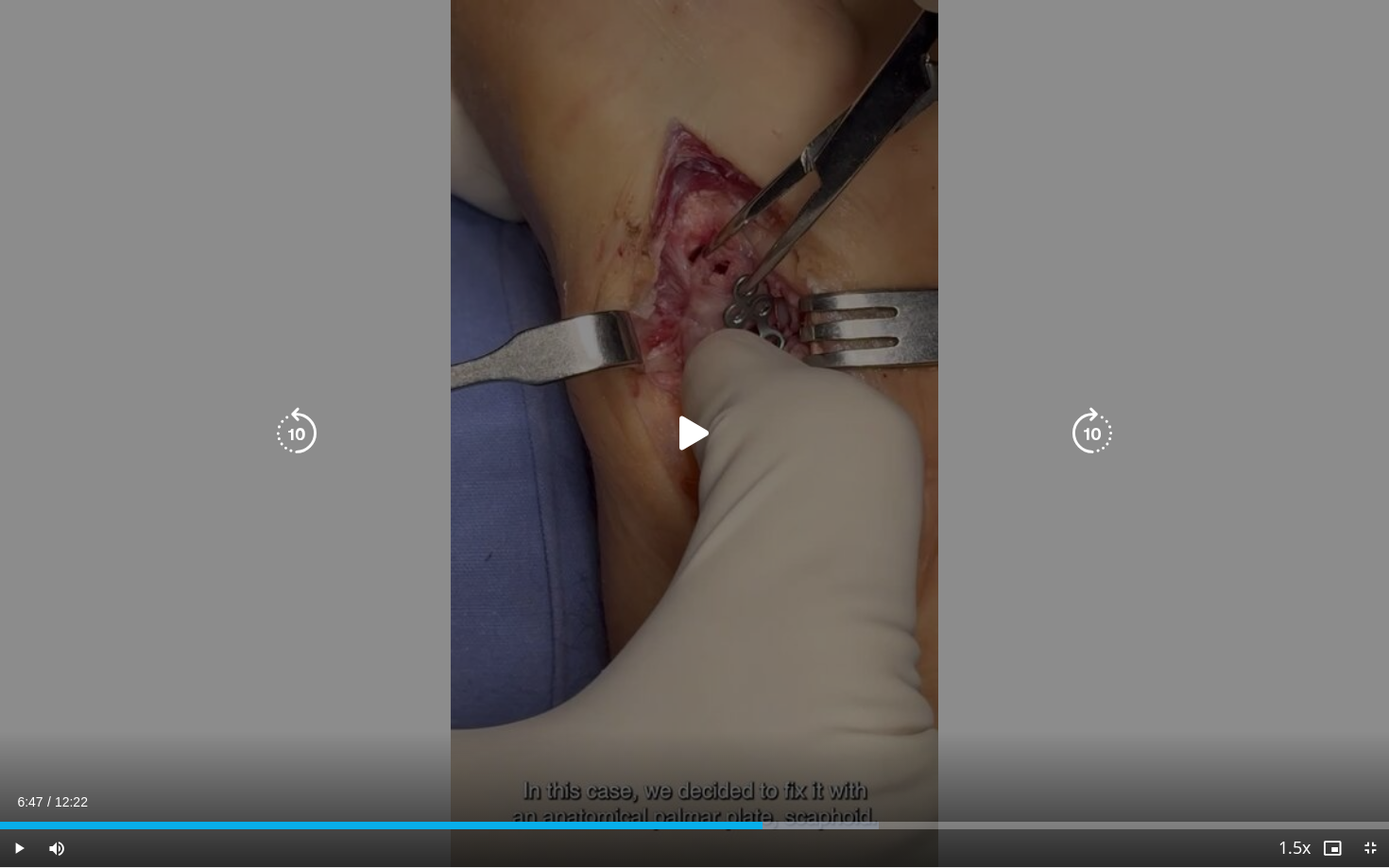 click at bounding box center (694, 434) 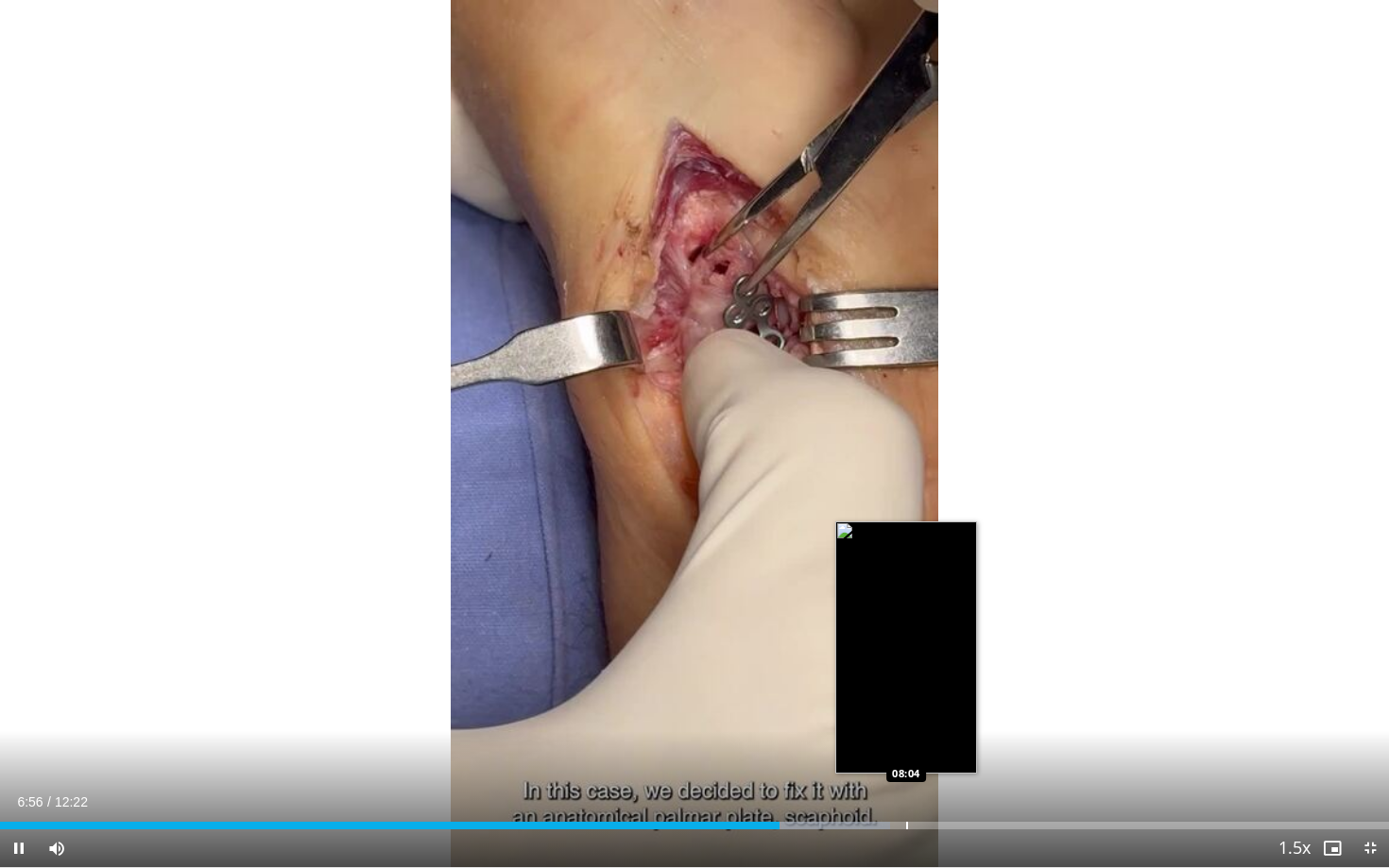 click at bounding box center (907, 825) 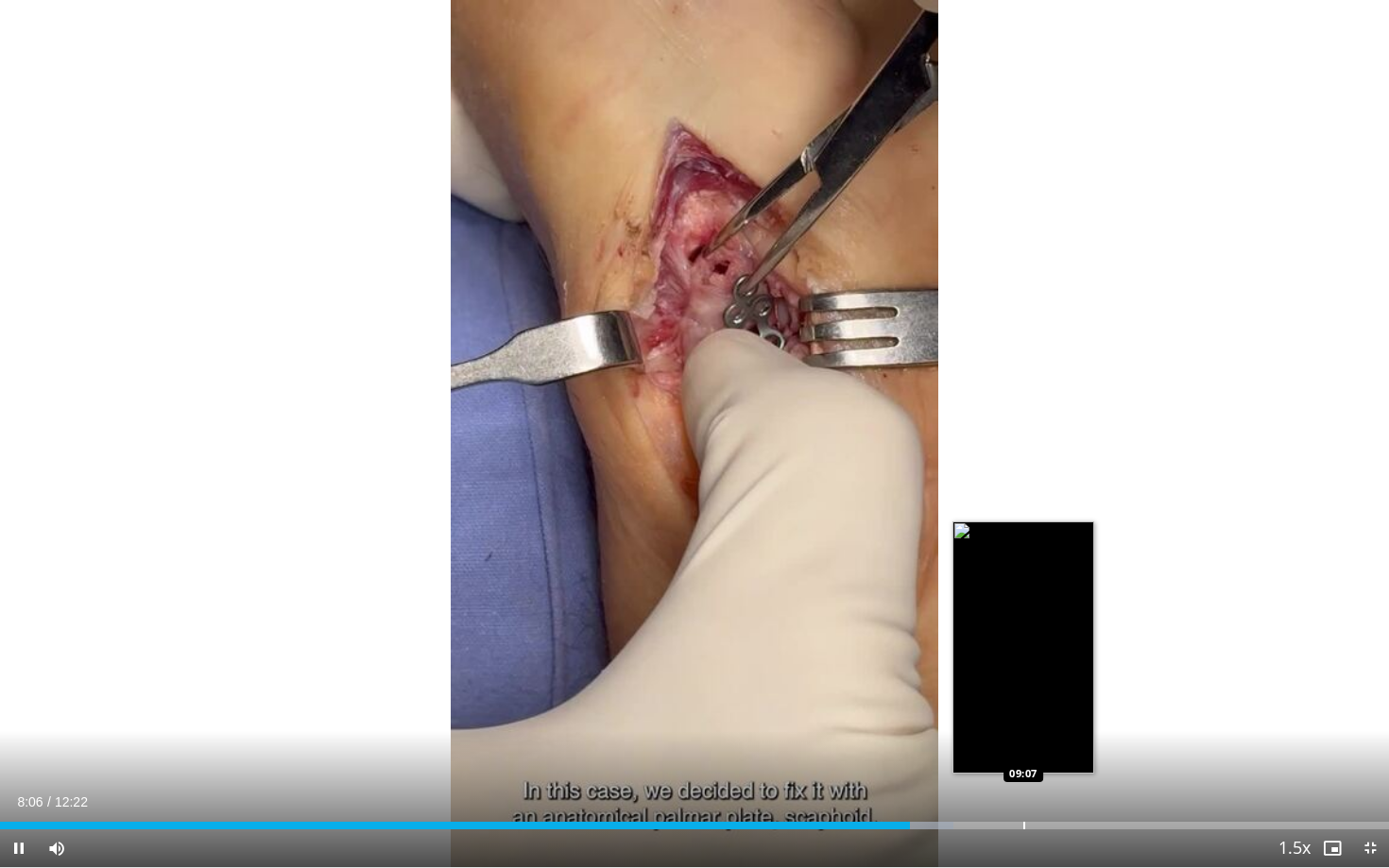 click at bounding box center [1024, 825] 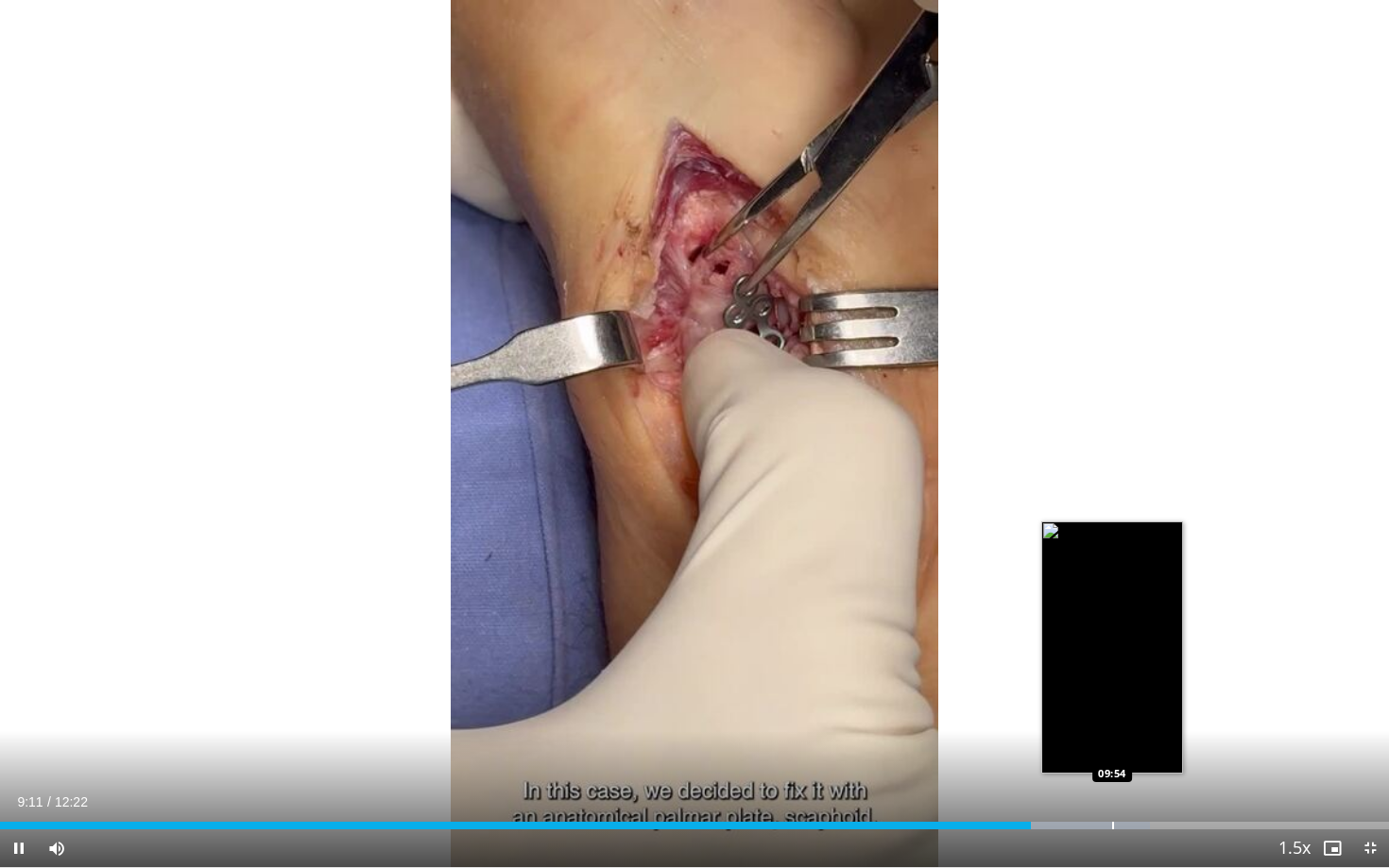 click at bounding box center [1113, 825] 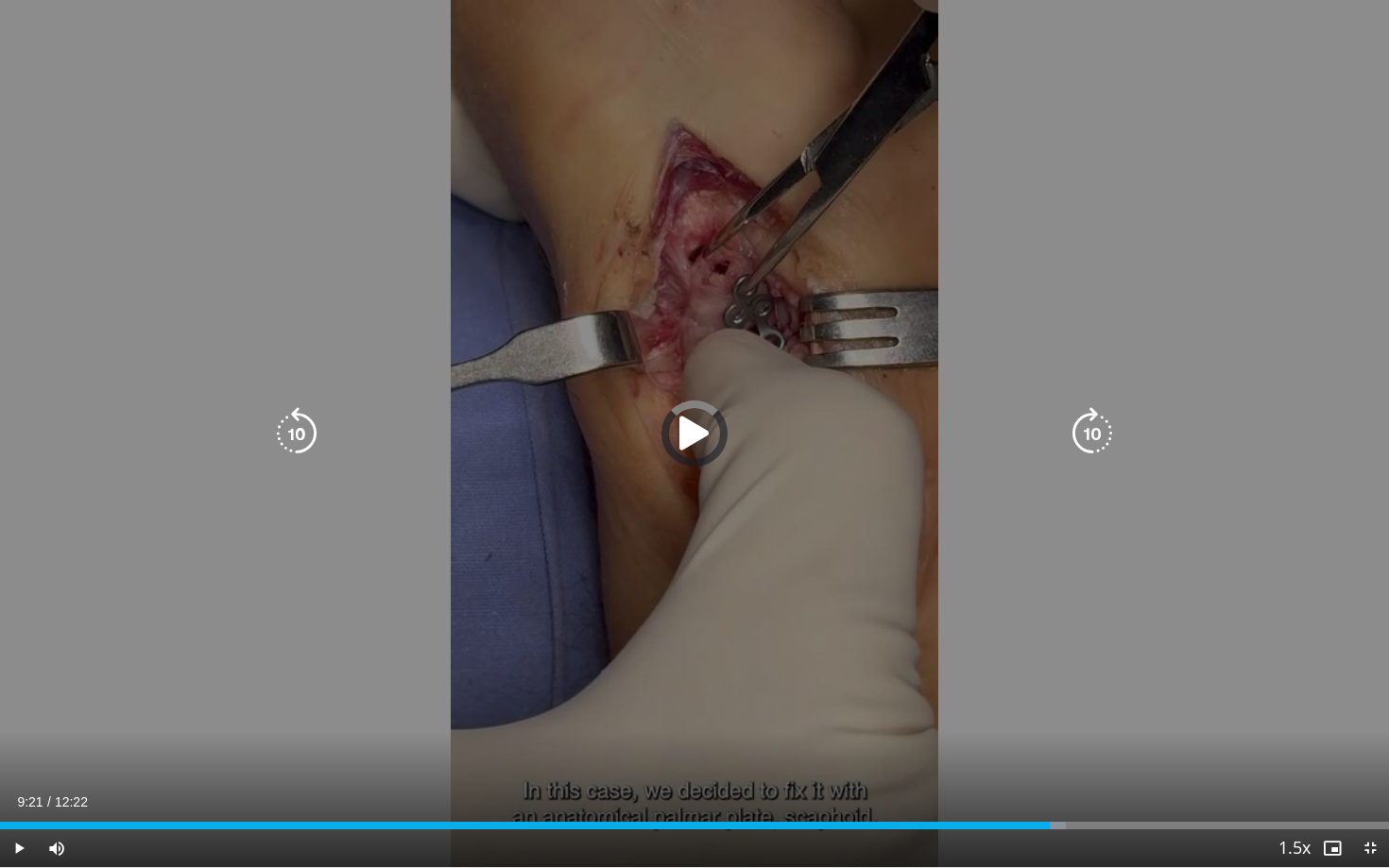 click on "09:21" at bounding box center (524, 825) 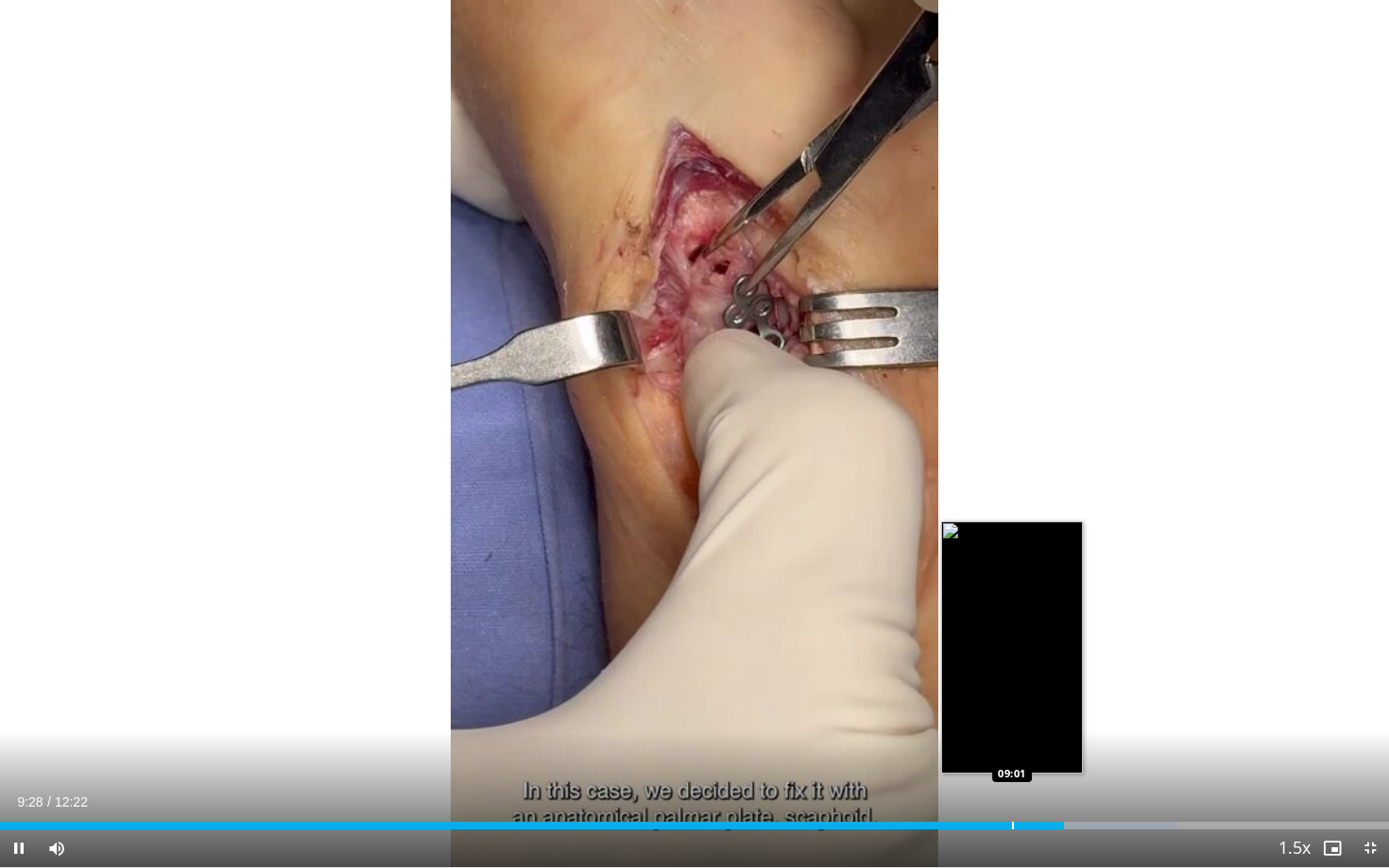 click at bounding box center [1013, 825] 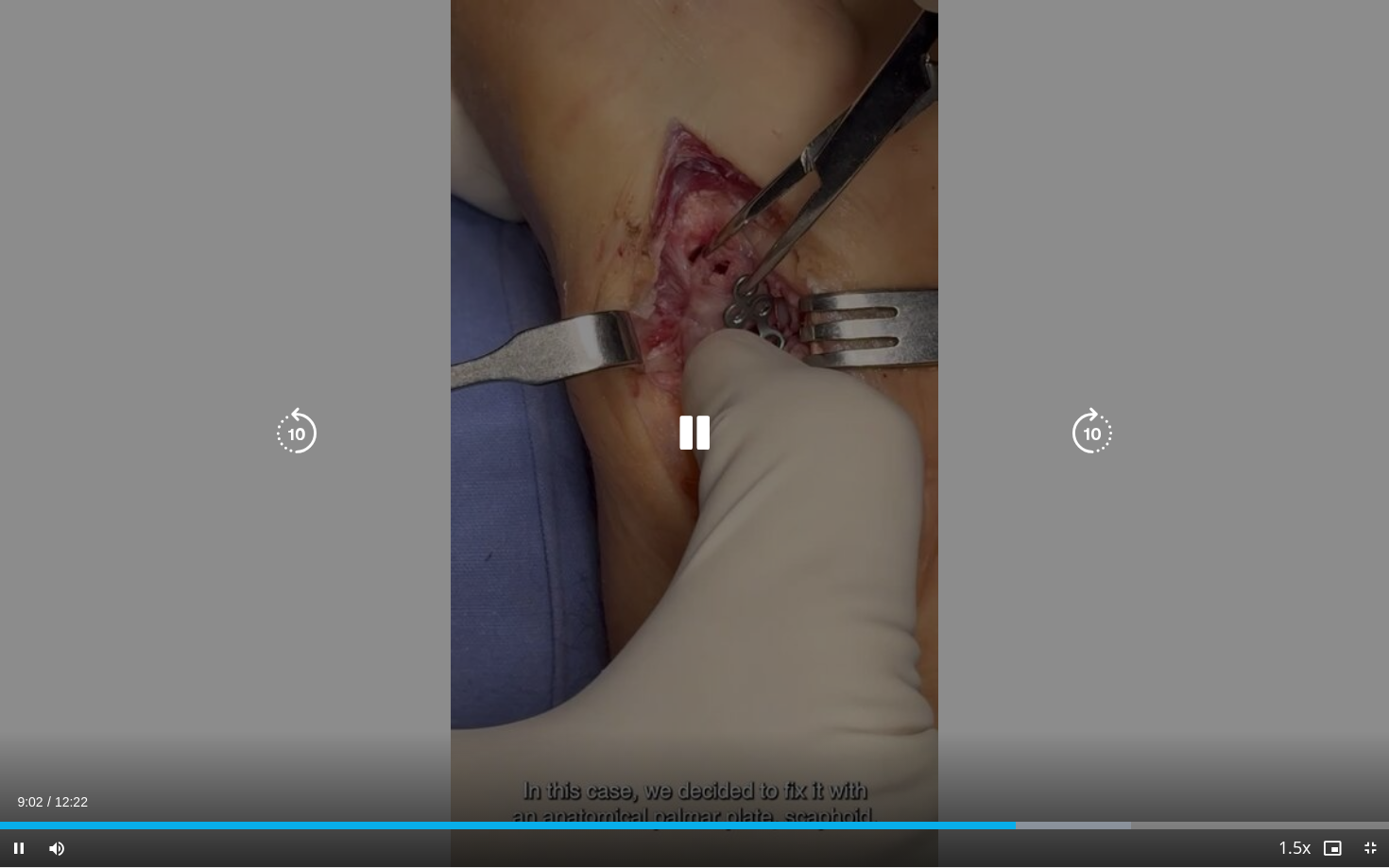 click at bounding box center [694, 434] 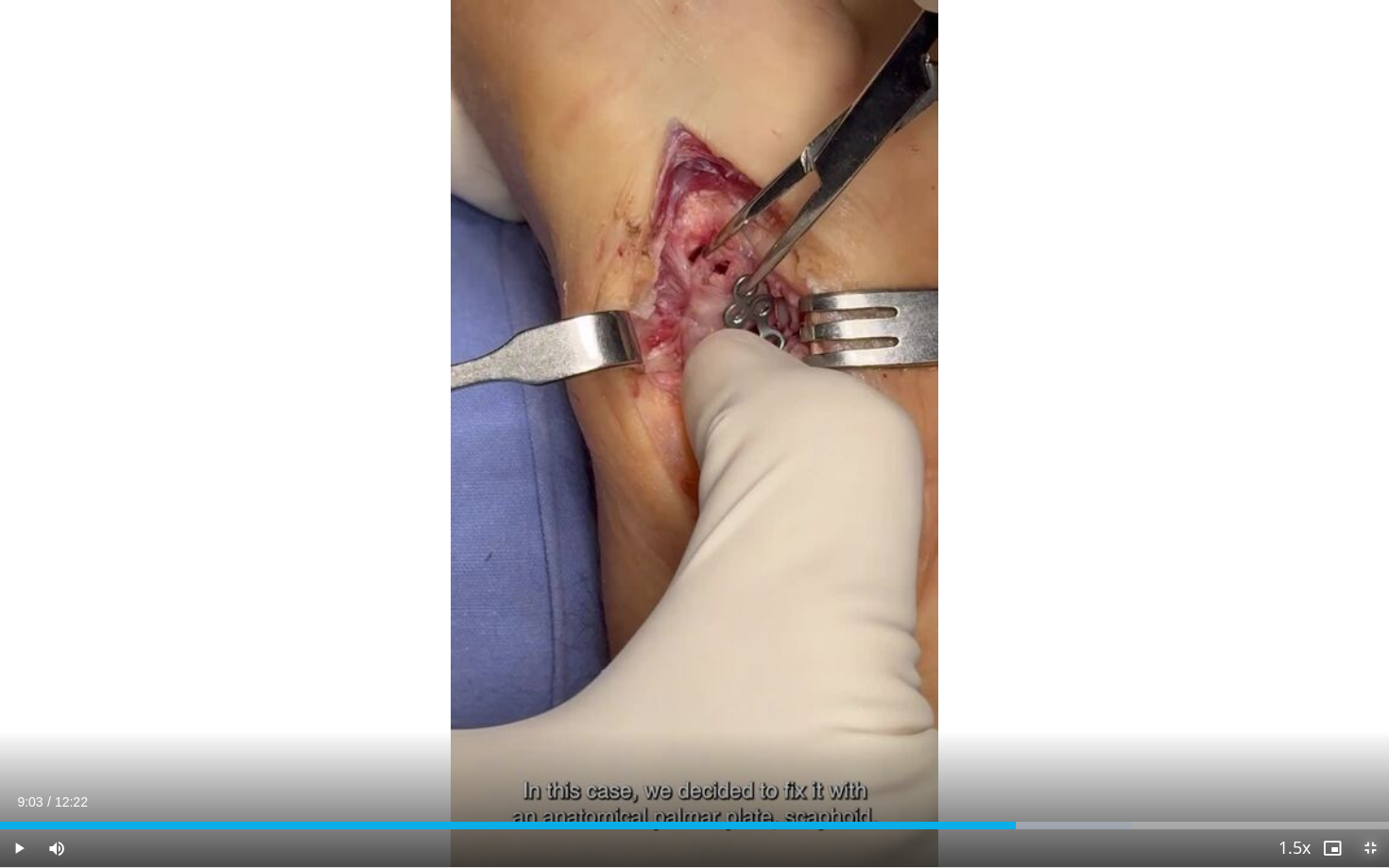 click at bounding box center (1370, 848) 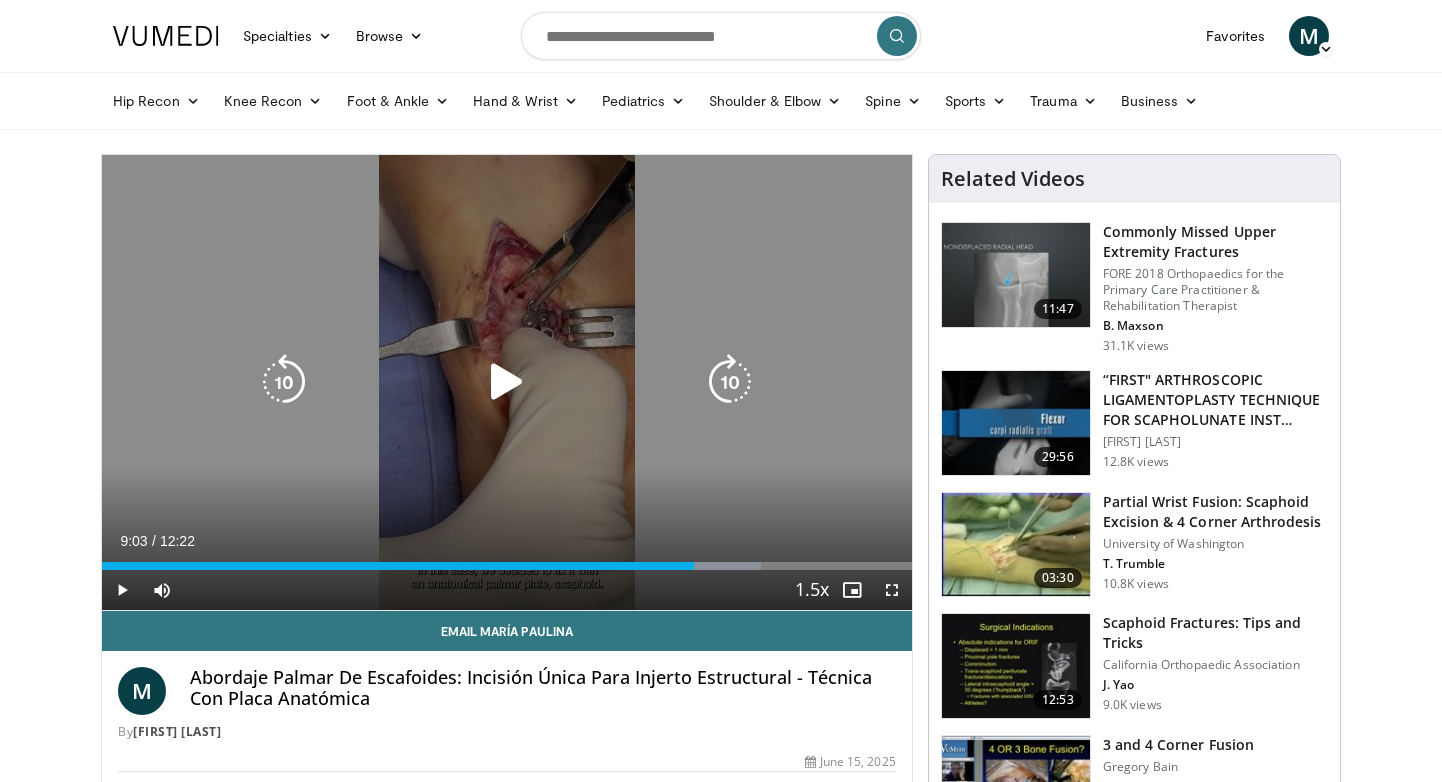 click at bounding box center [507, 382] 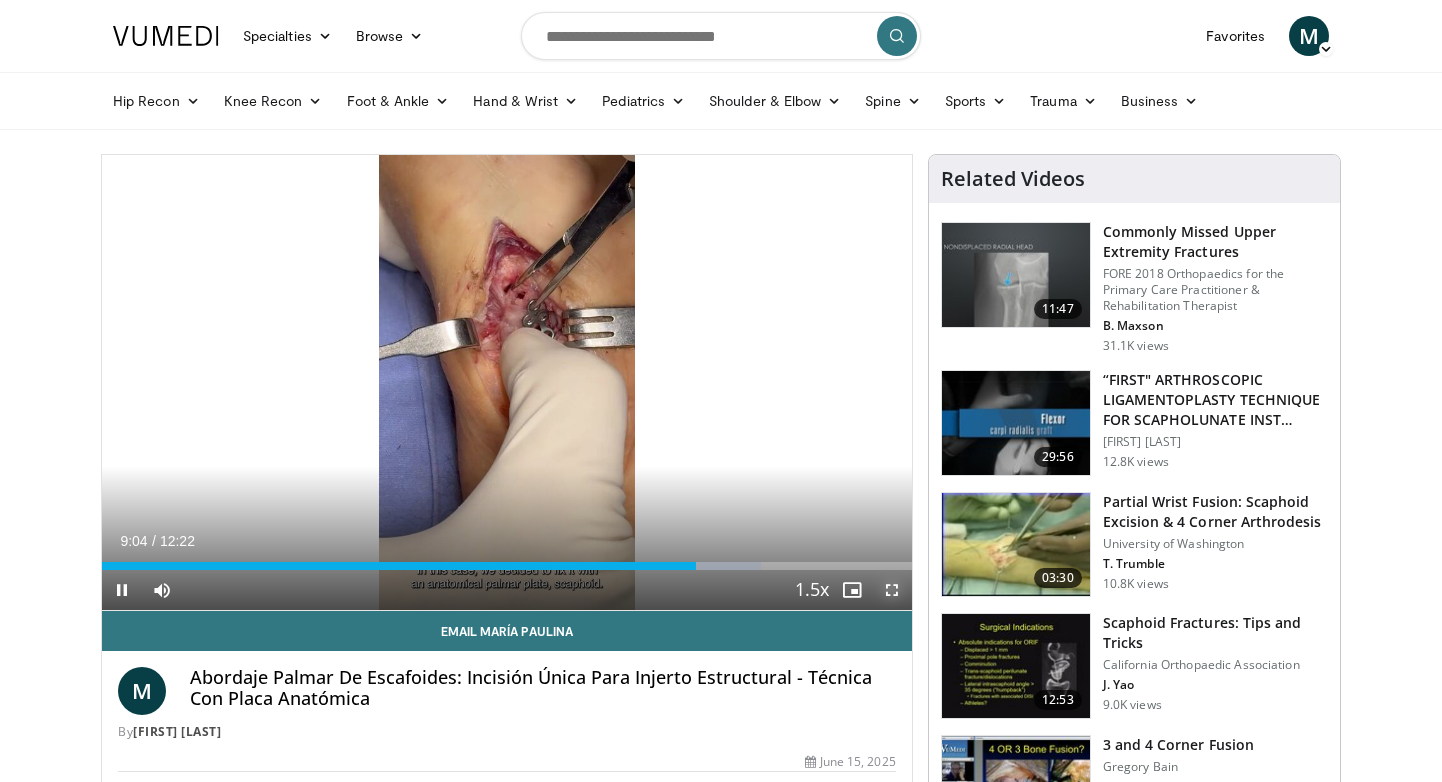 click at bounding box center [892, 590] 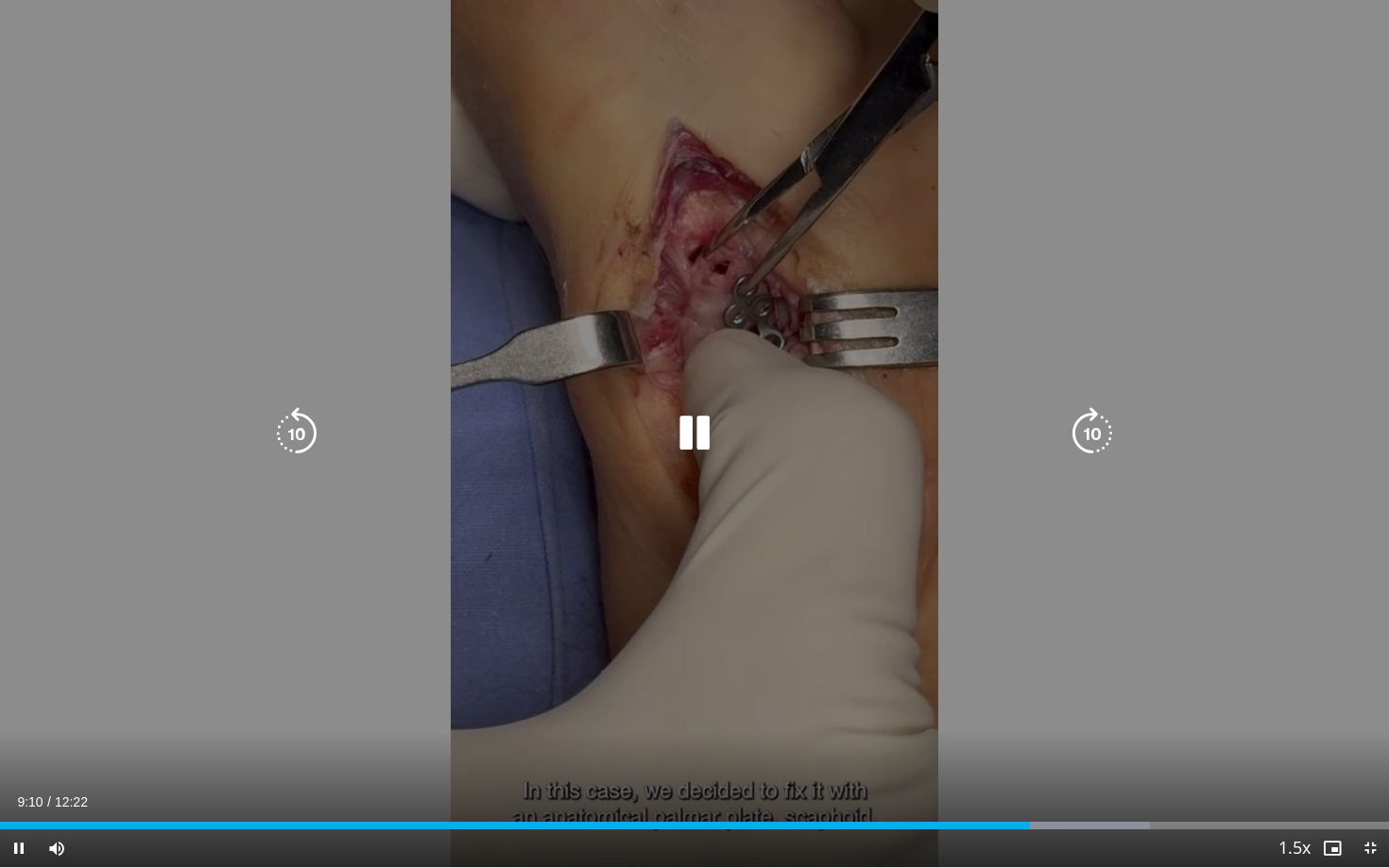click at bounding box center [694, 434] 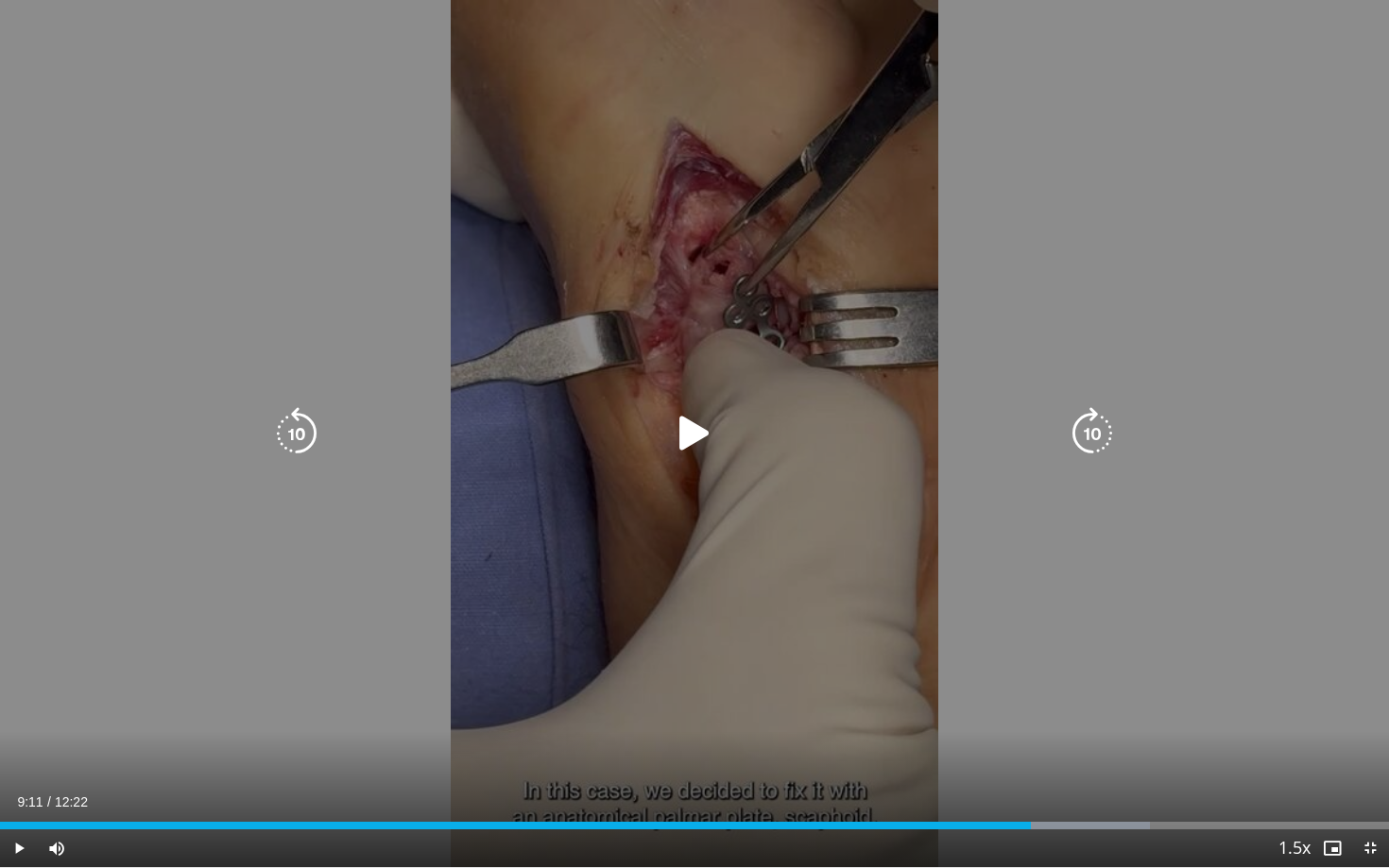 click at bounding box center (694, 434) 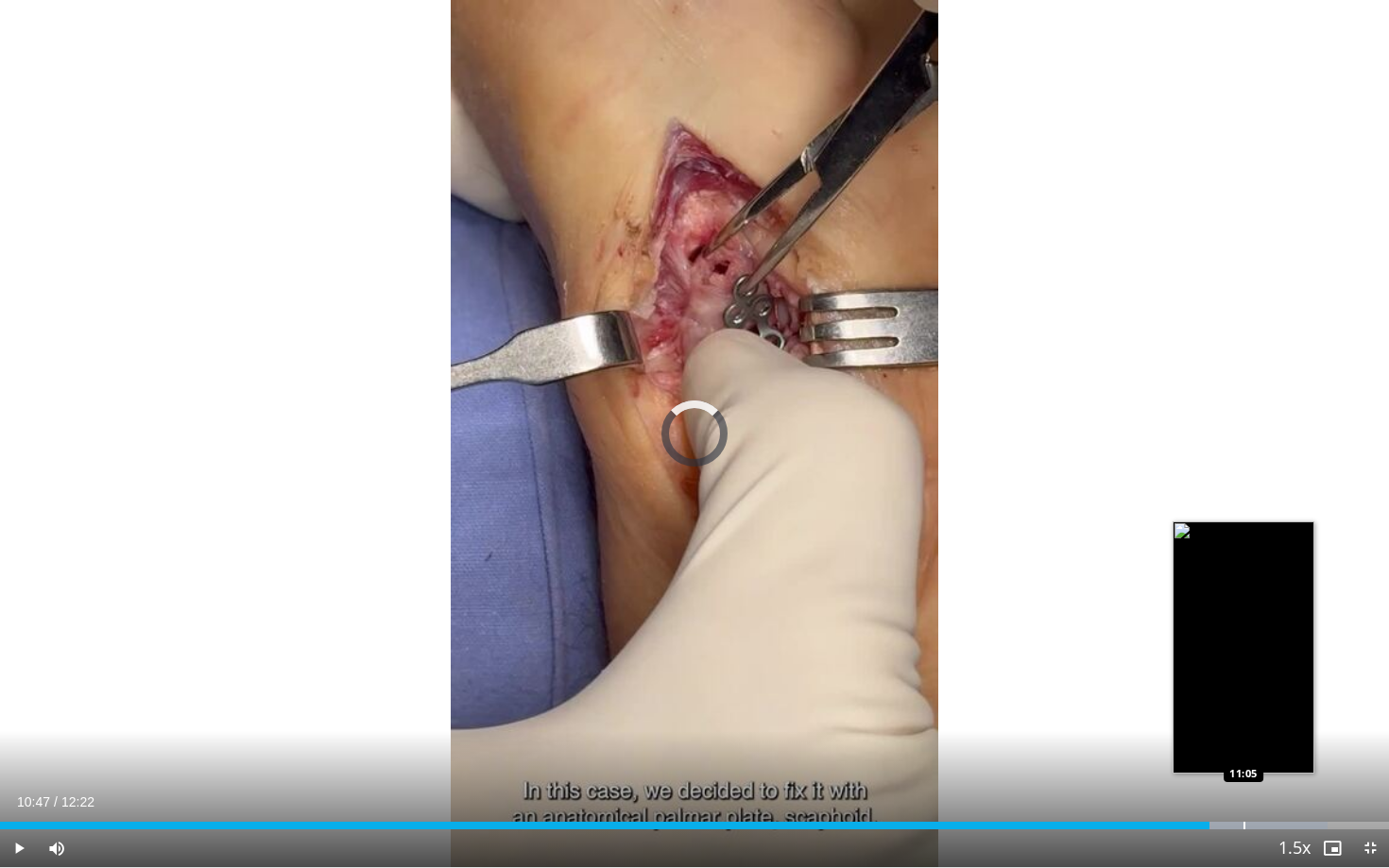 click at bounding box center (1244, 825) 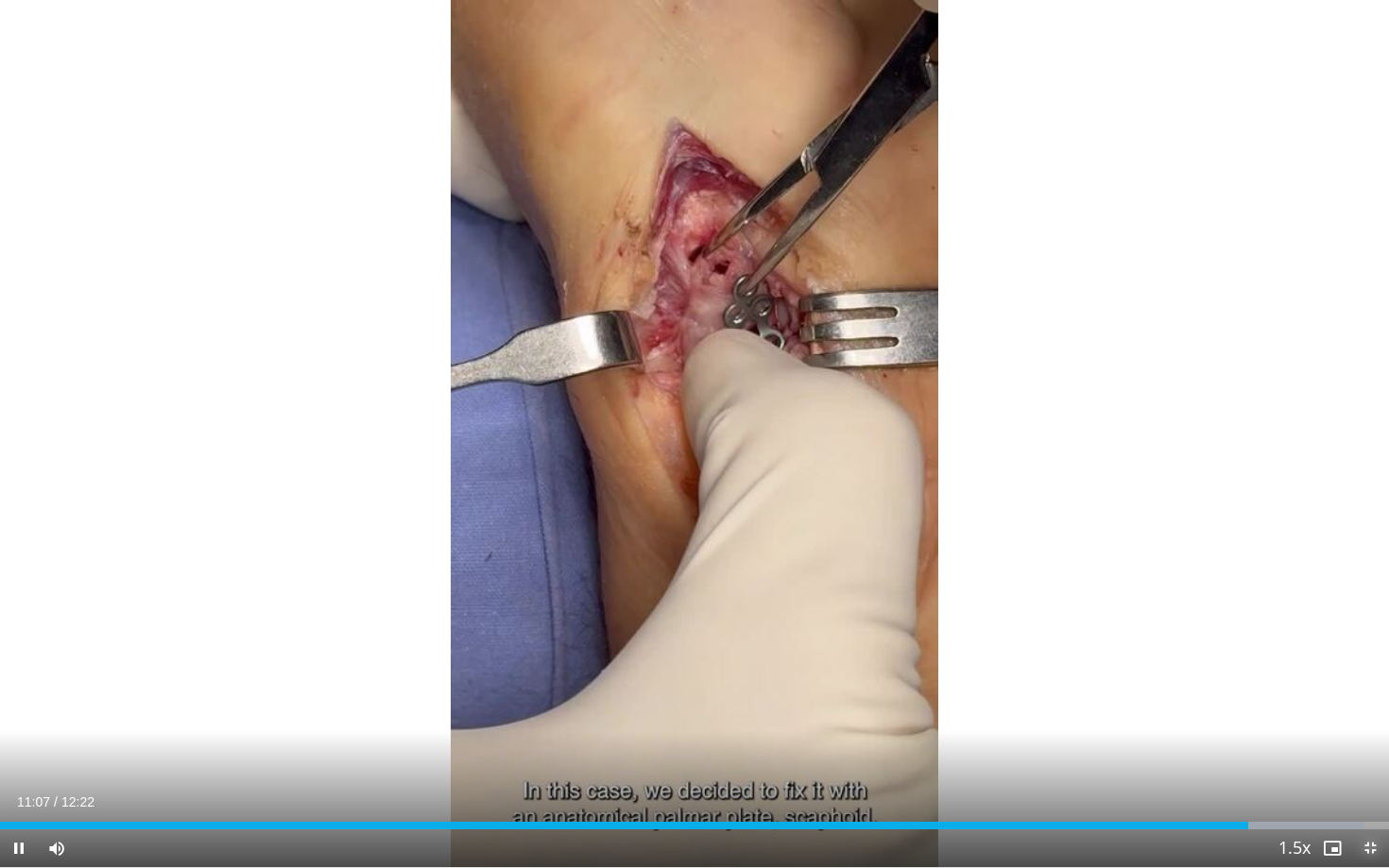 click at bounding box center [1370, 848] 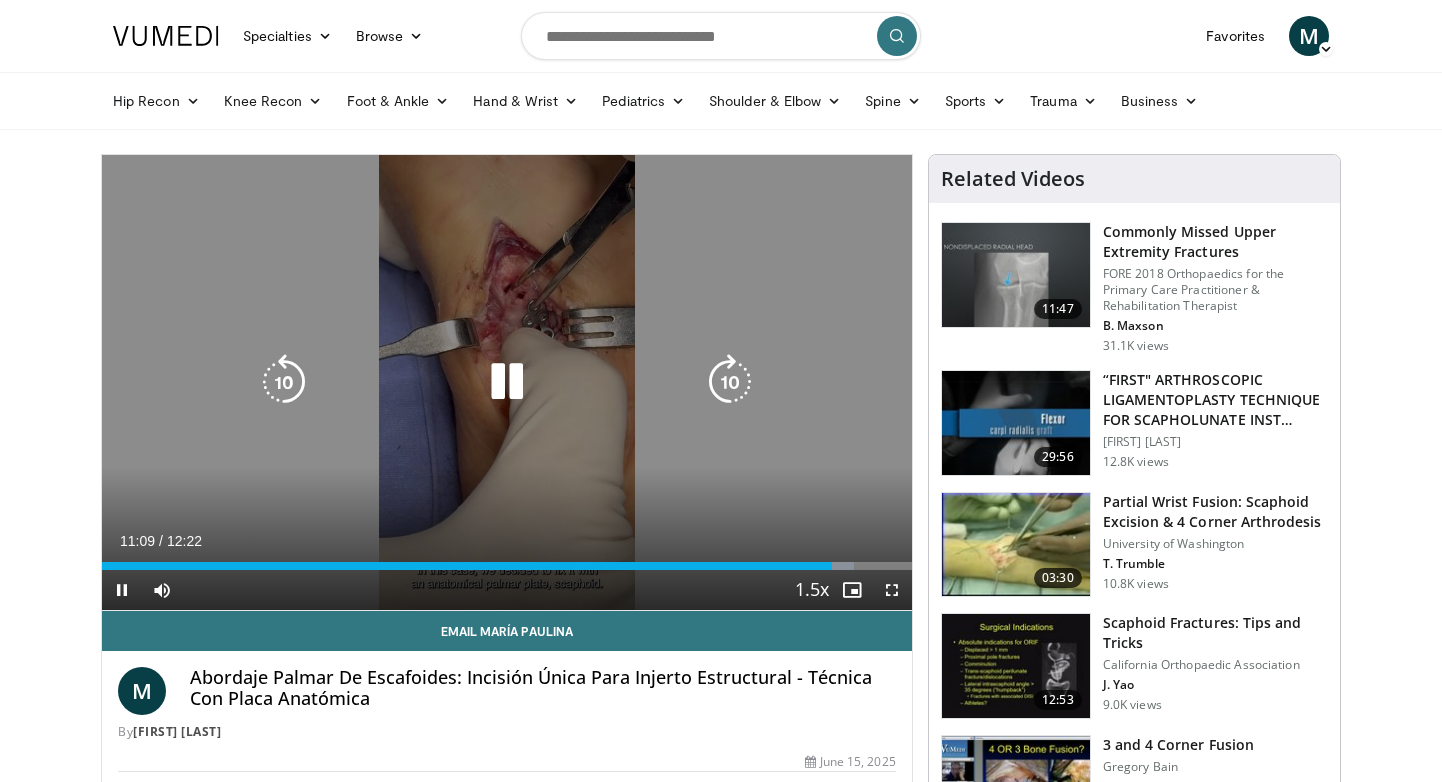 click at bounding box center [507, 382] 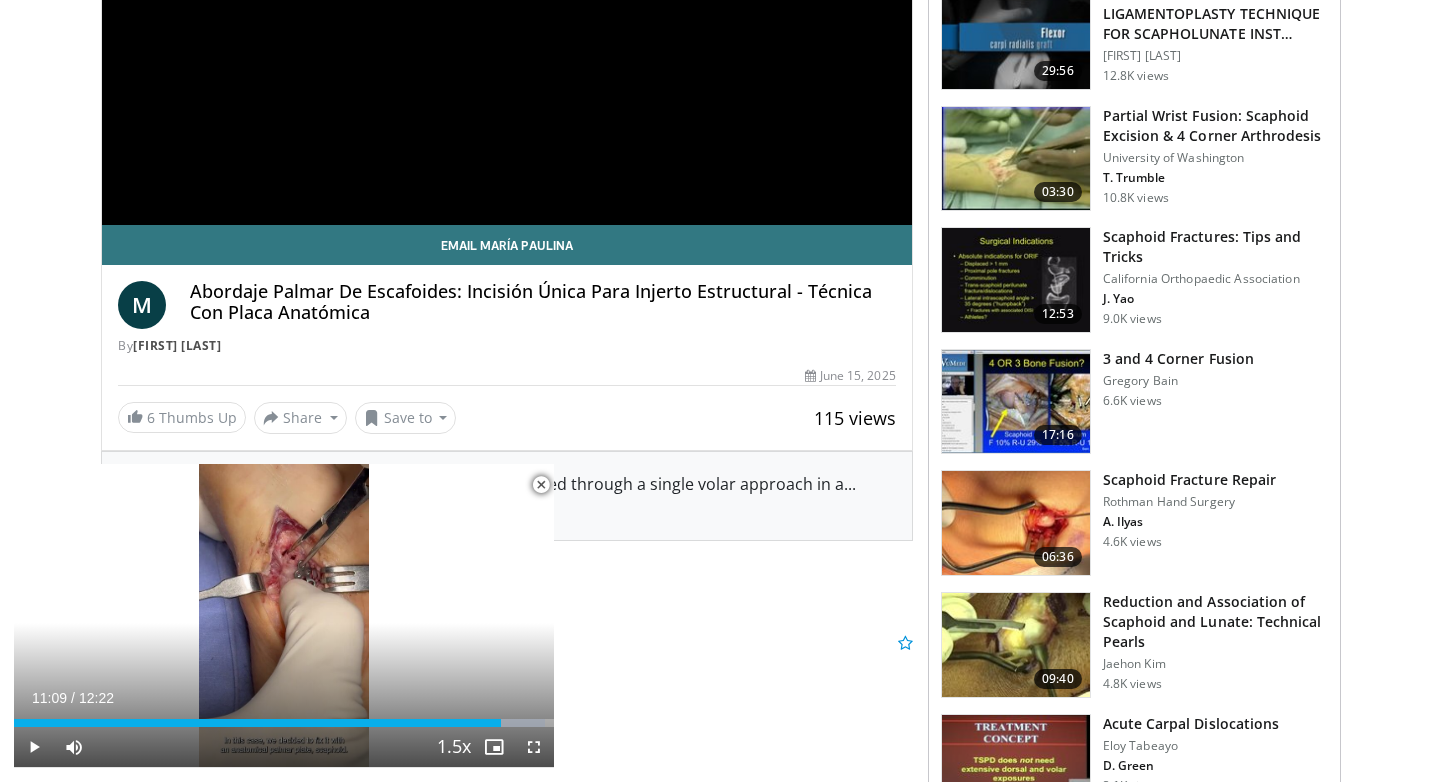 scroll, scrollTop: 392, scrollLeft: 0, axis: vertical 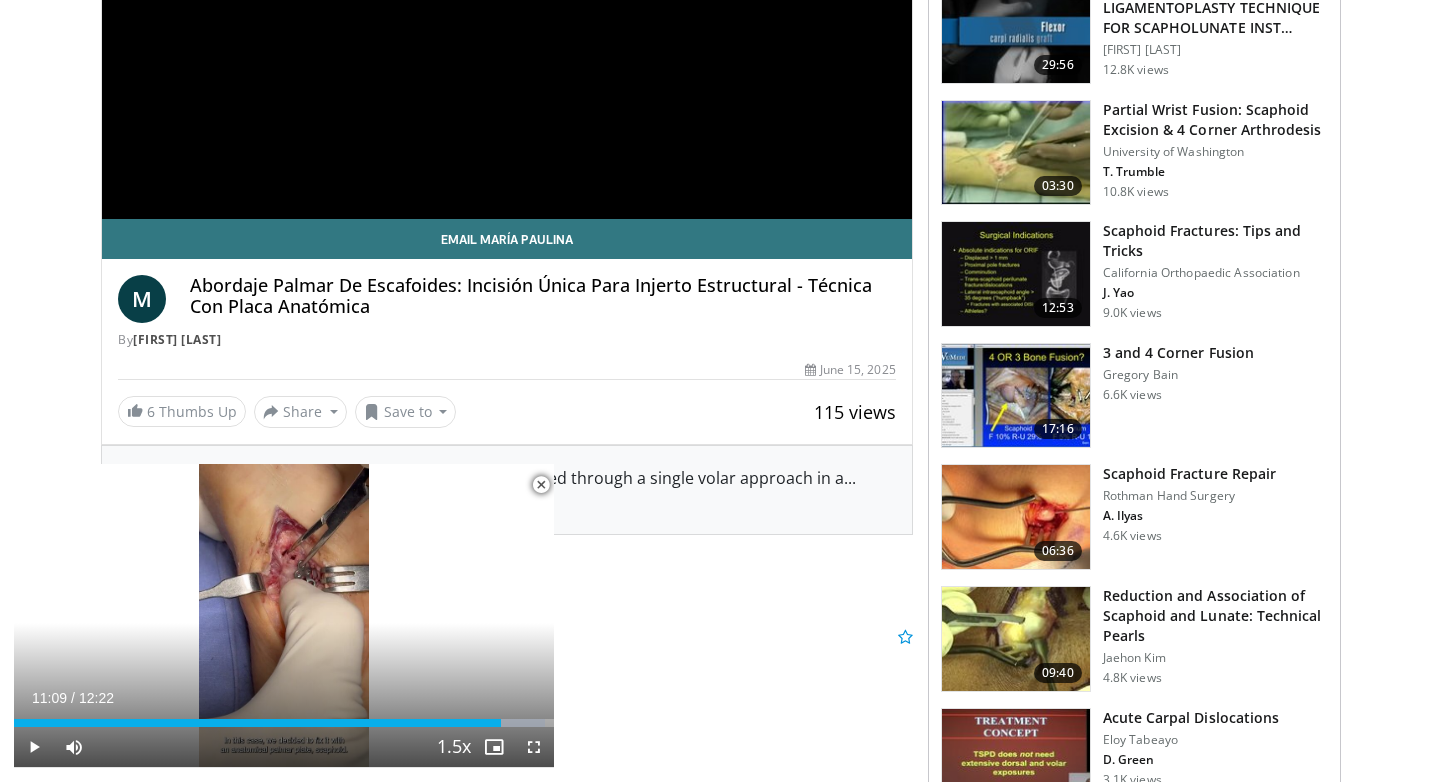 click at bounding box center (1016, 517) 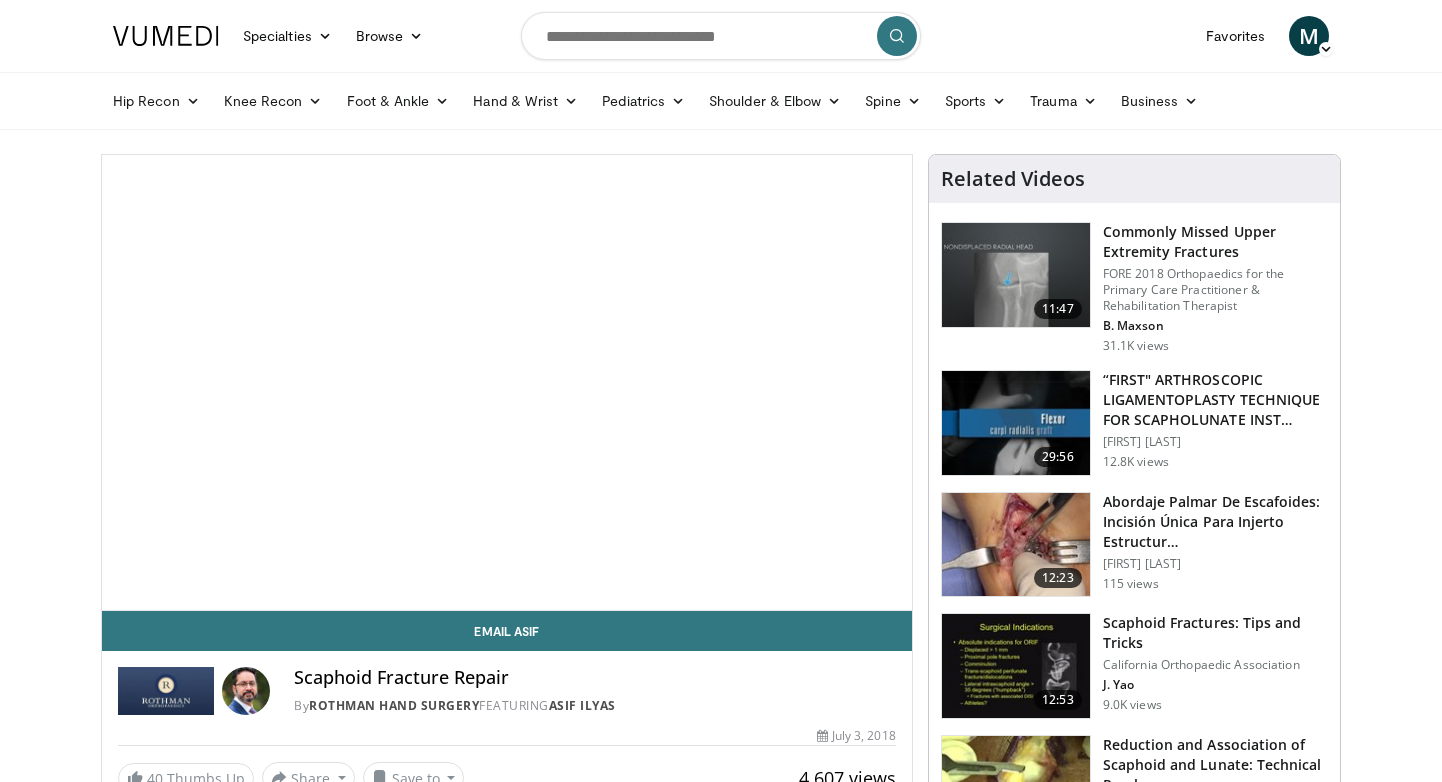 scroll, scrollTop: 0, scrollLeft: 0, axis: both 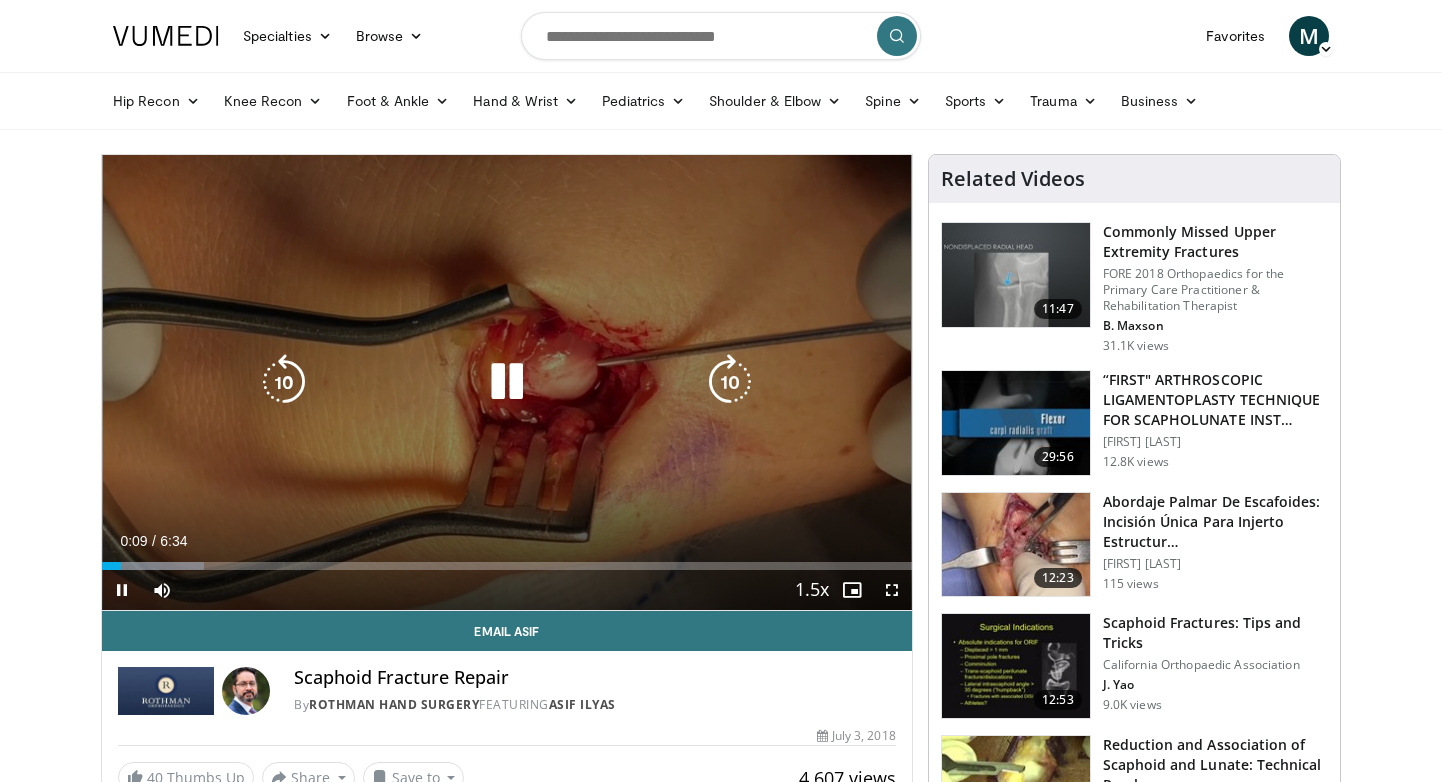 click at bounding box center (507, 382) 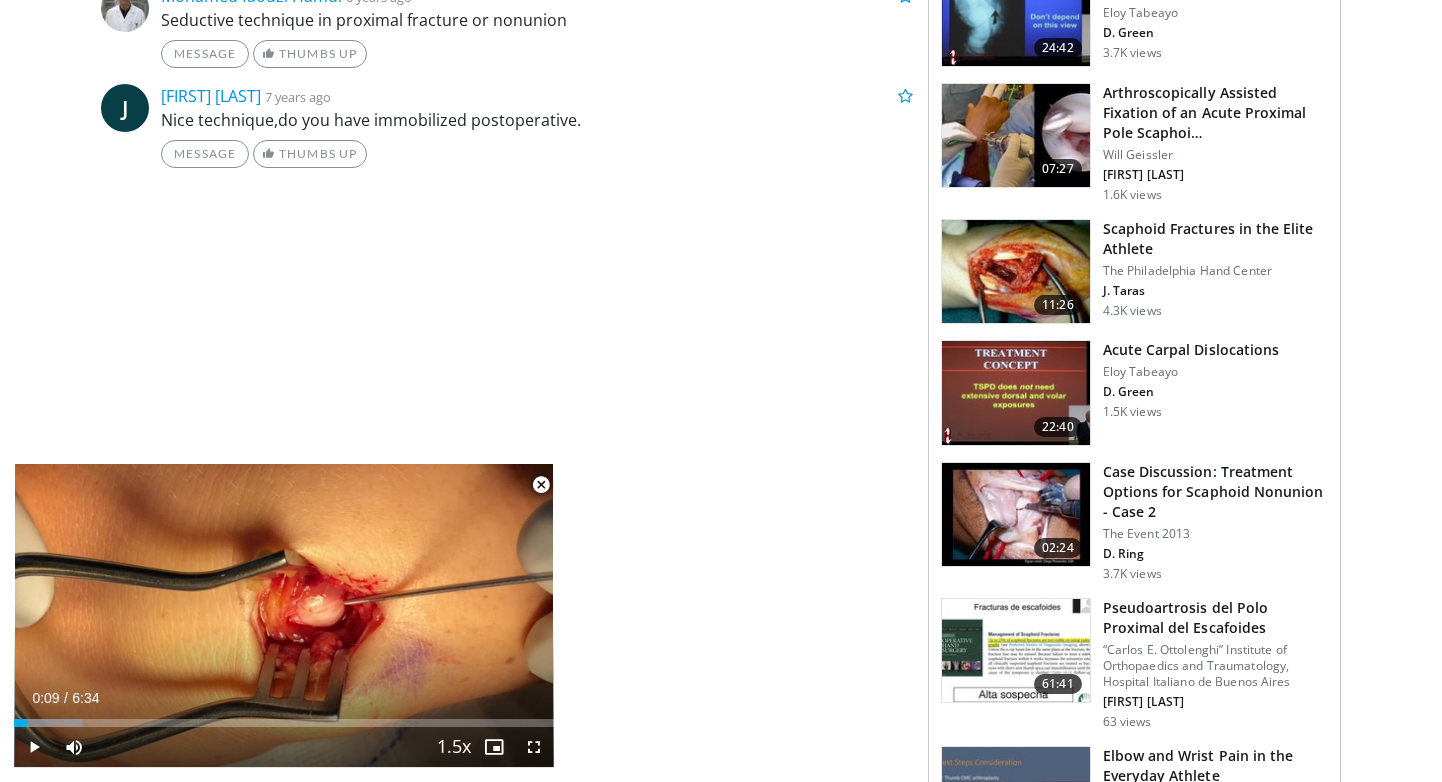 scroll, scrollTop: 1028, scrollLeft: 0, axis: vertical 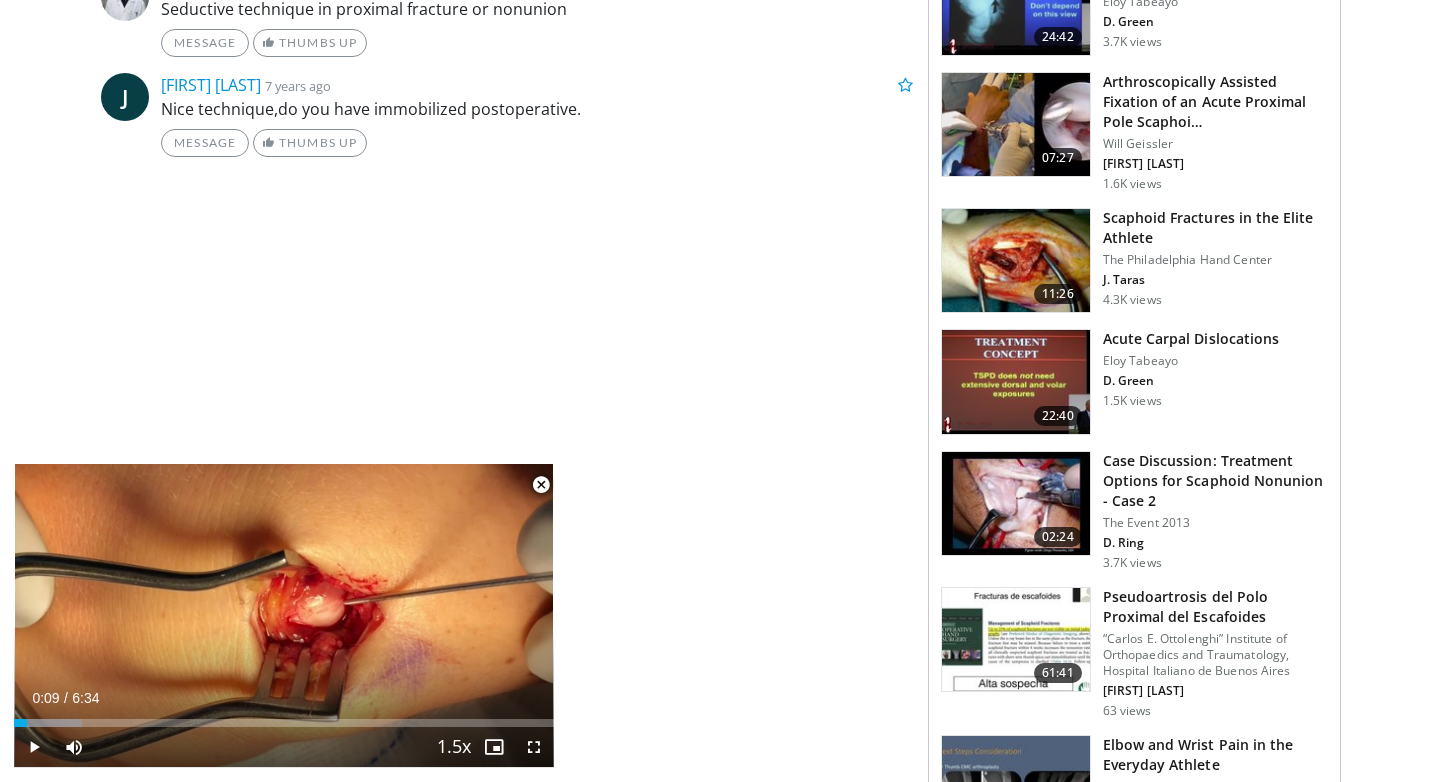 click at bounding box center [1016, 261] 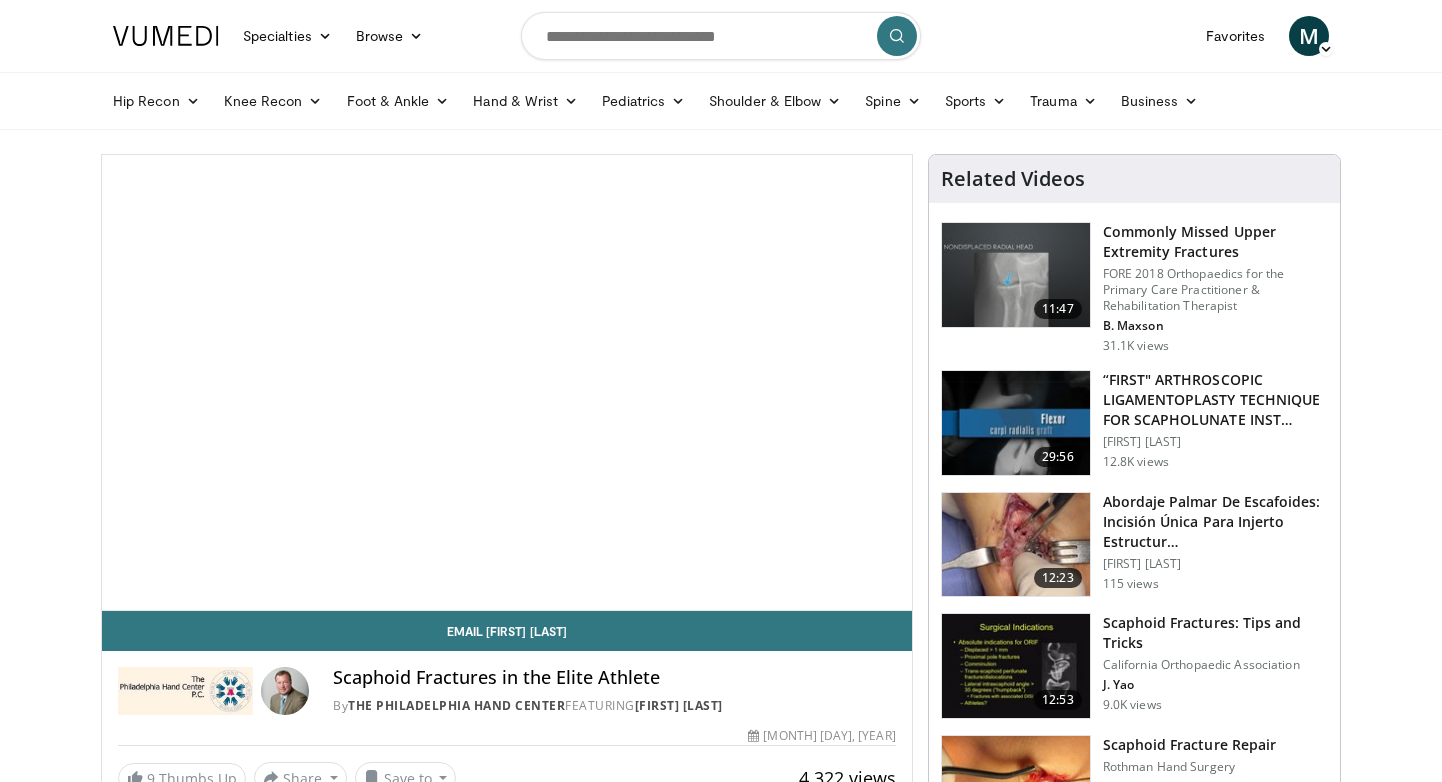 scroll, scrollTop: 0, scrollLeft: 0, axis: both 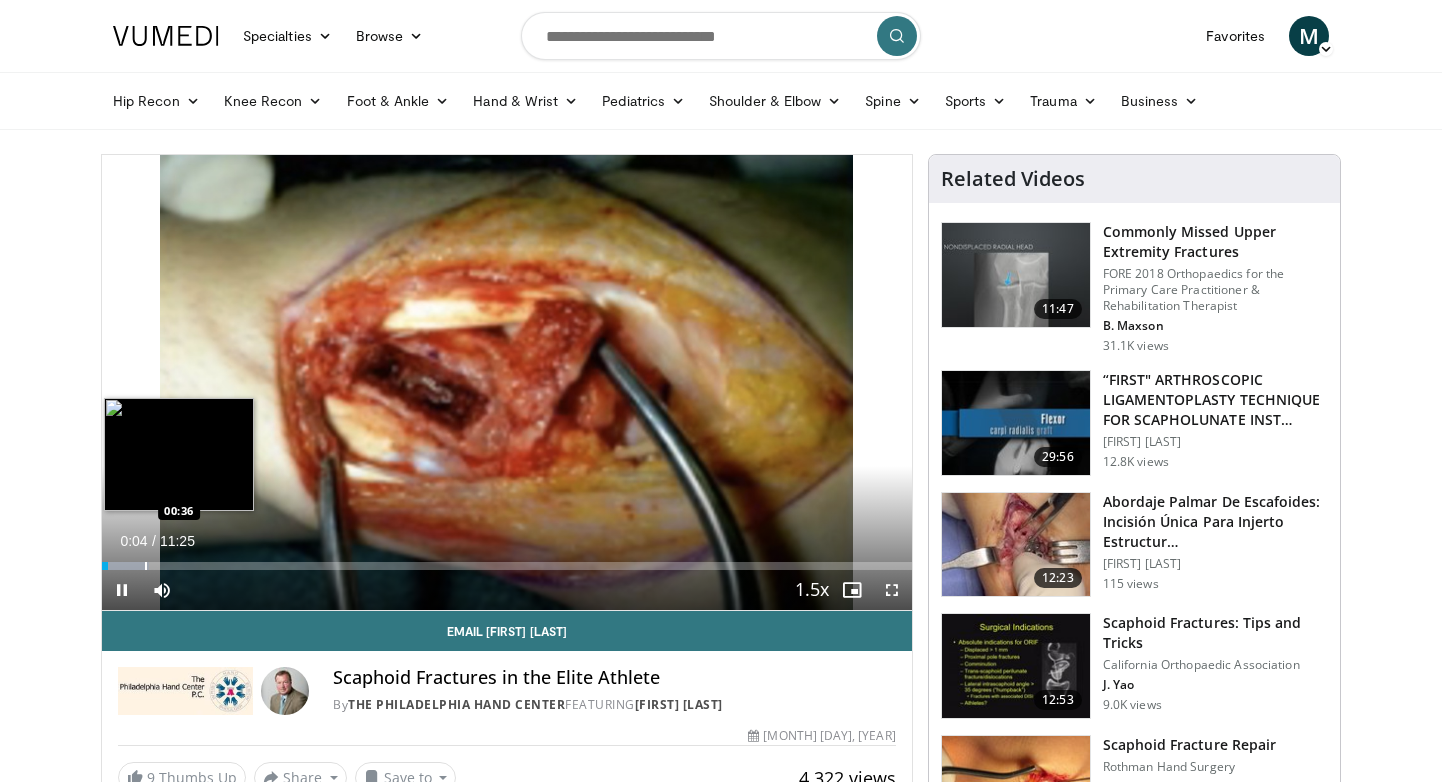 click at bounding box center (146, 566) 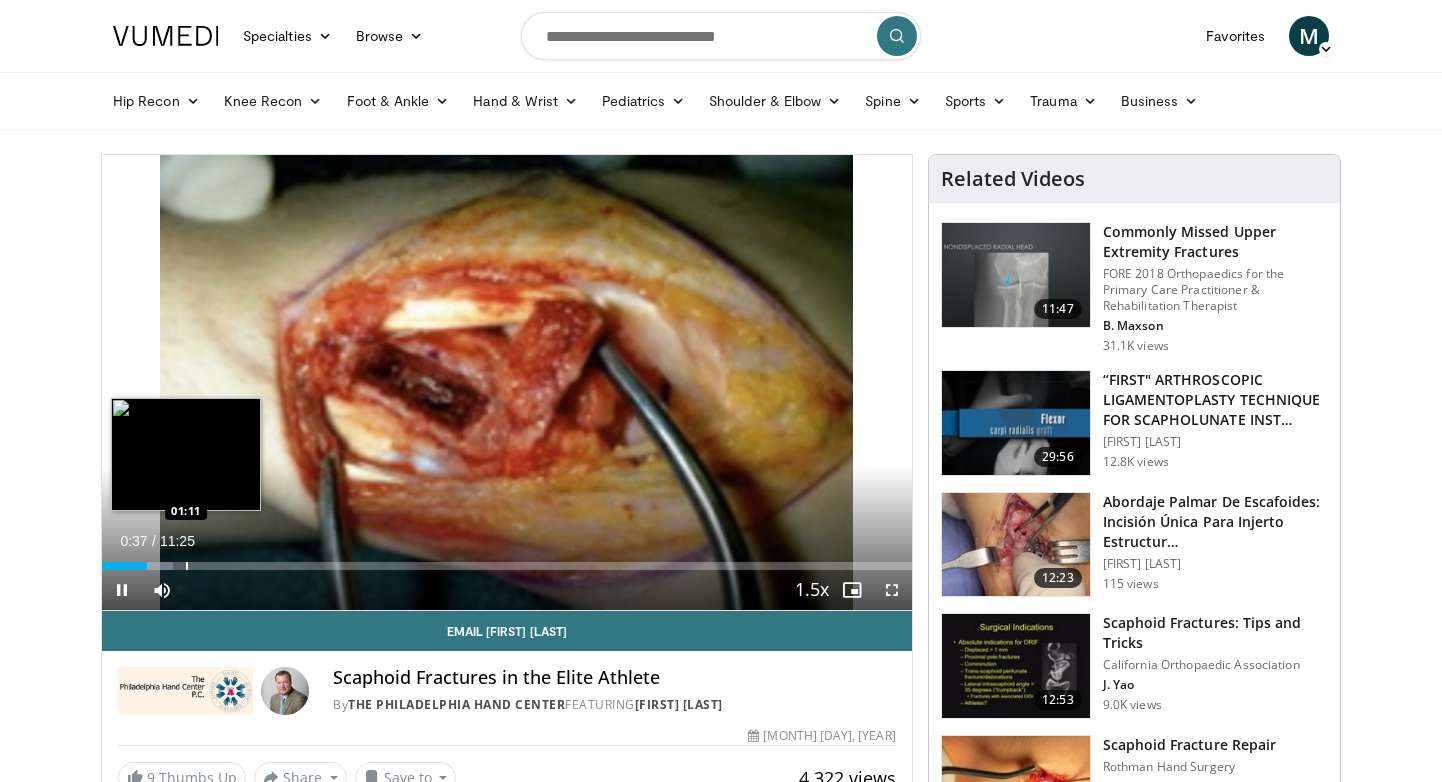 click at bounding box center (187, 566) 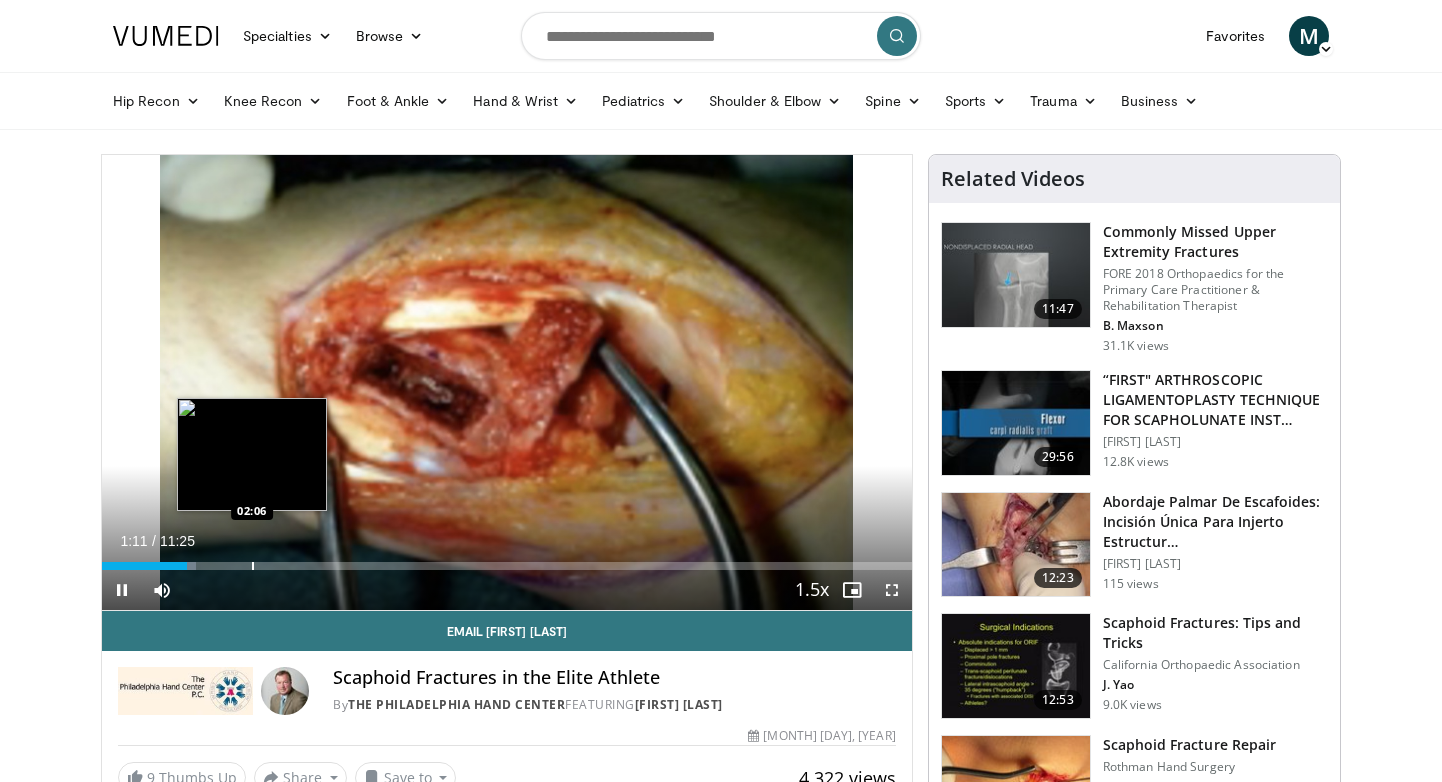 click on "10 seconds
Tap to unmute" at bounding box center (507, 382) 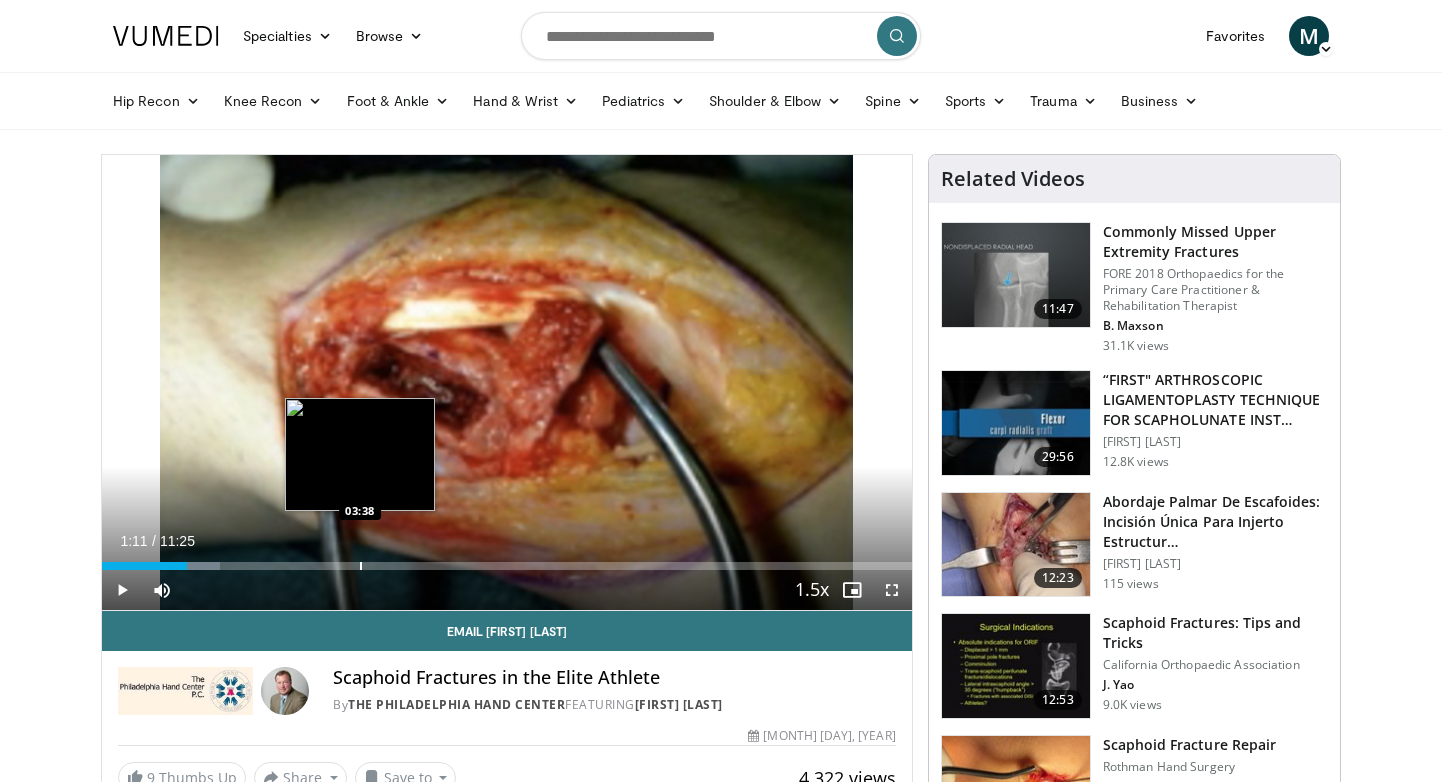 click on "Loaded :  14.59% 01:11 03:38" at bounding box center [507, 560] 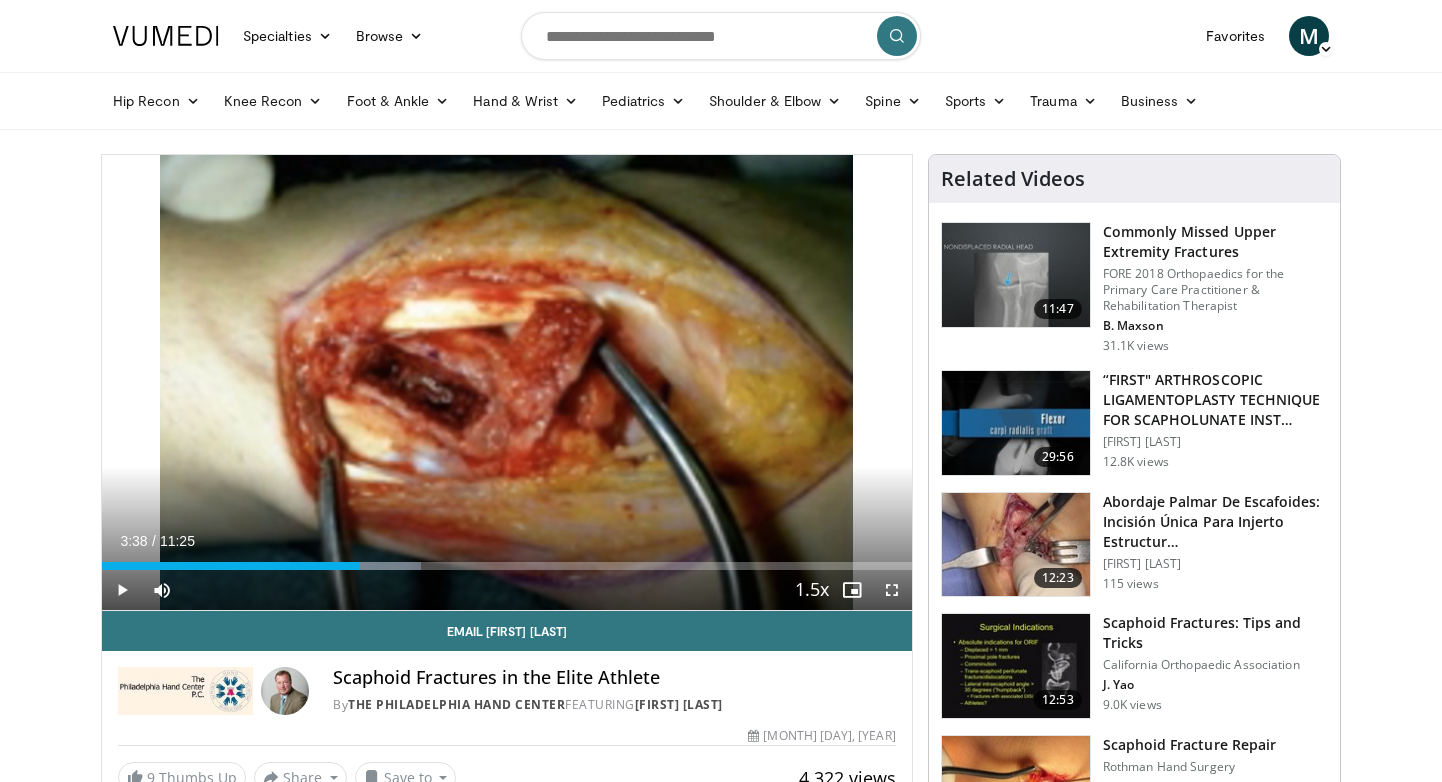 click at bounding box center [421, 566] 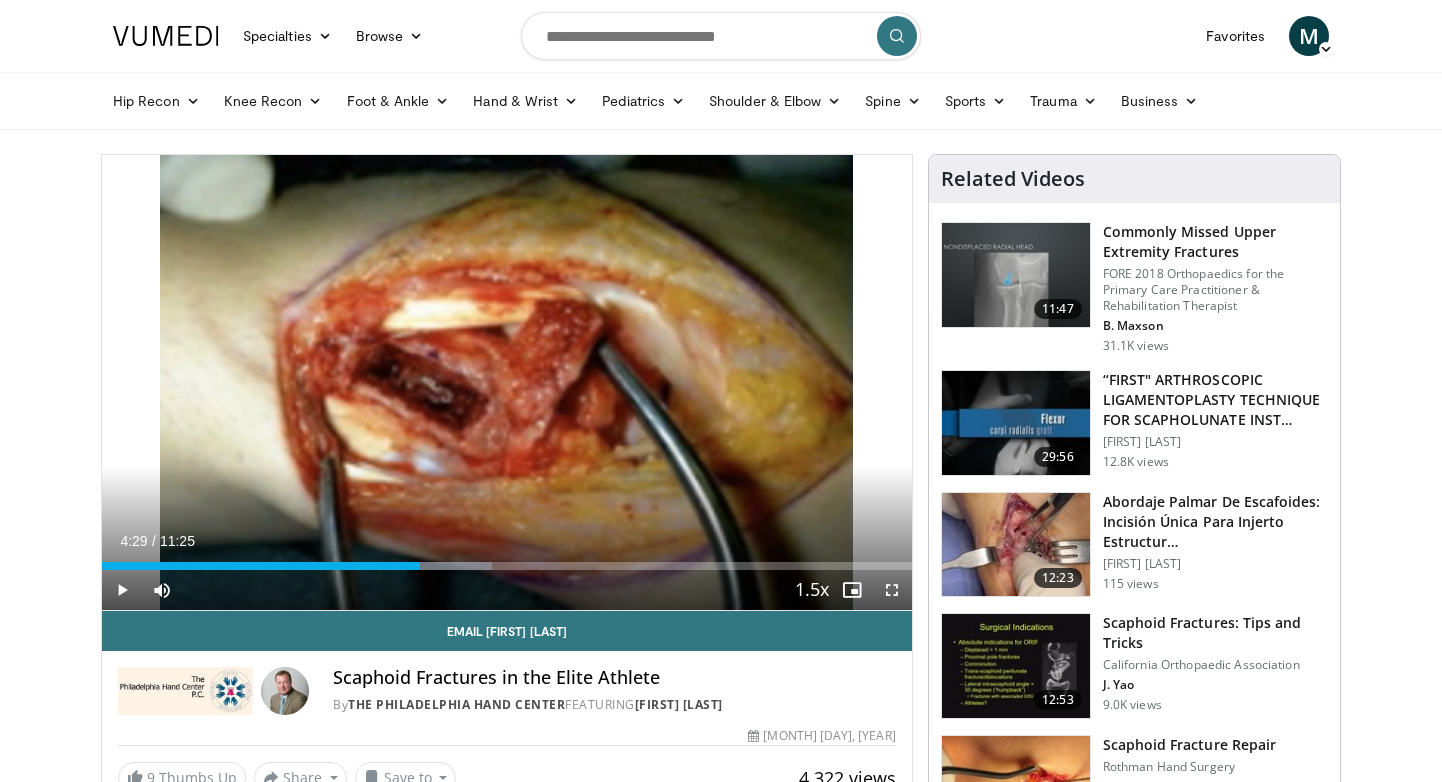 click on "Current Time  4:29 / Duration  11:25 Play Skip Backward Skip Forward Mute Loaded :  48.16% 04:29 04:51 Stream Type  LIVE Seek to live, currently behind live LIVE   1.5x Playback Rate 0.5x 0.75x 1x 1.25x 1.5x , selected 1.75x 2x Chapters Chapters Descriptions descriptions off , selected Captions captions settings , opens captions settings dialog captions off , selected Audio Track en (Main) , selected Fullscreen Enable picture-in-picture mode" at bounding box center [507, 590] 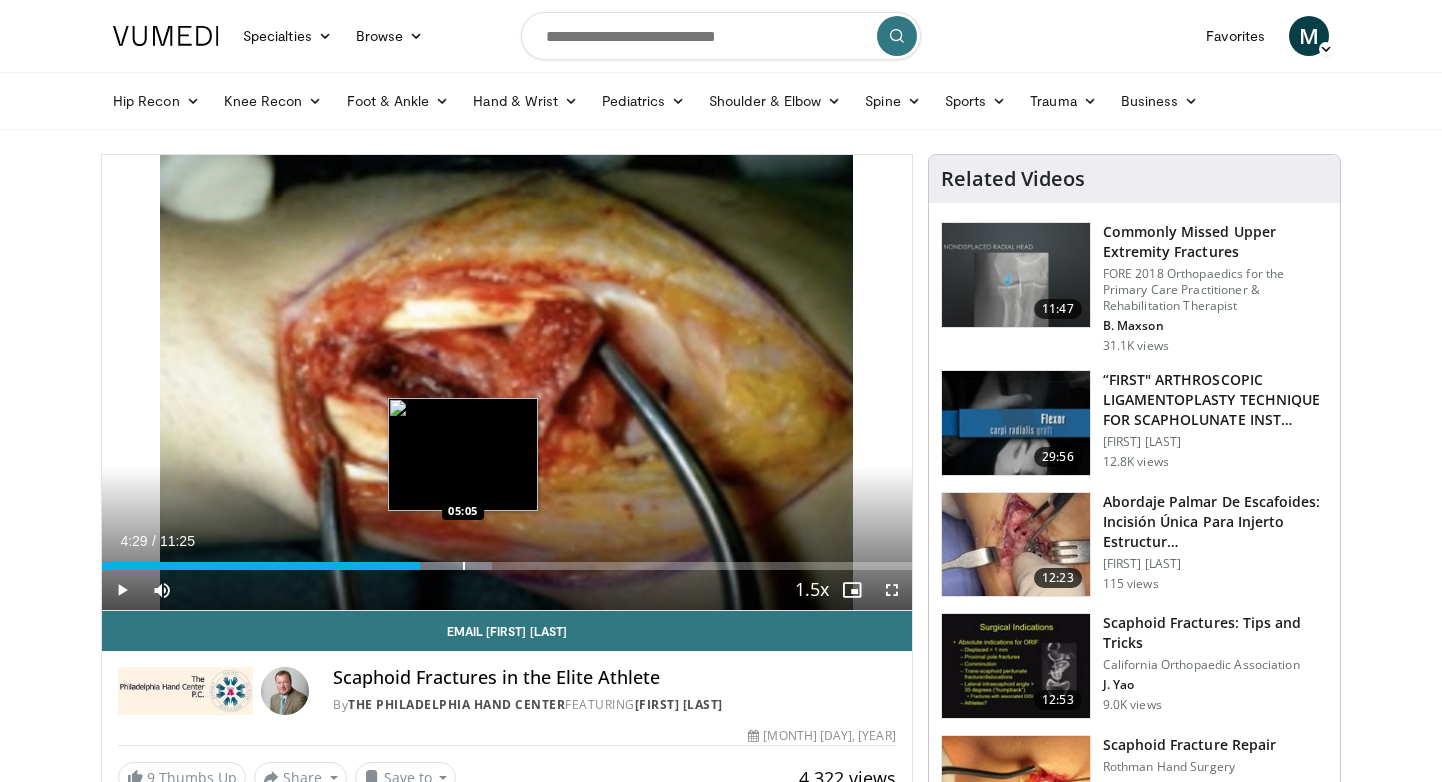 click at bounding box center (464, 566) 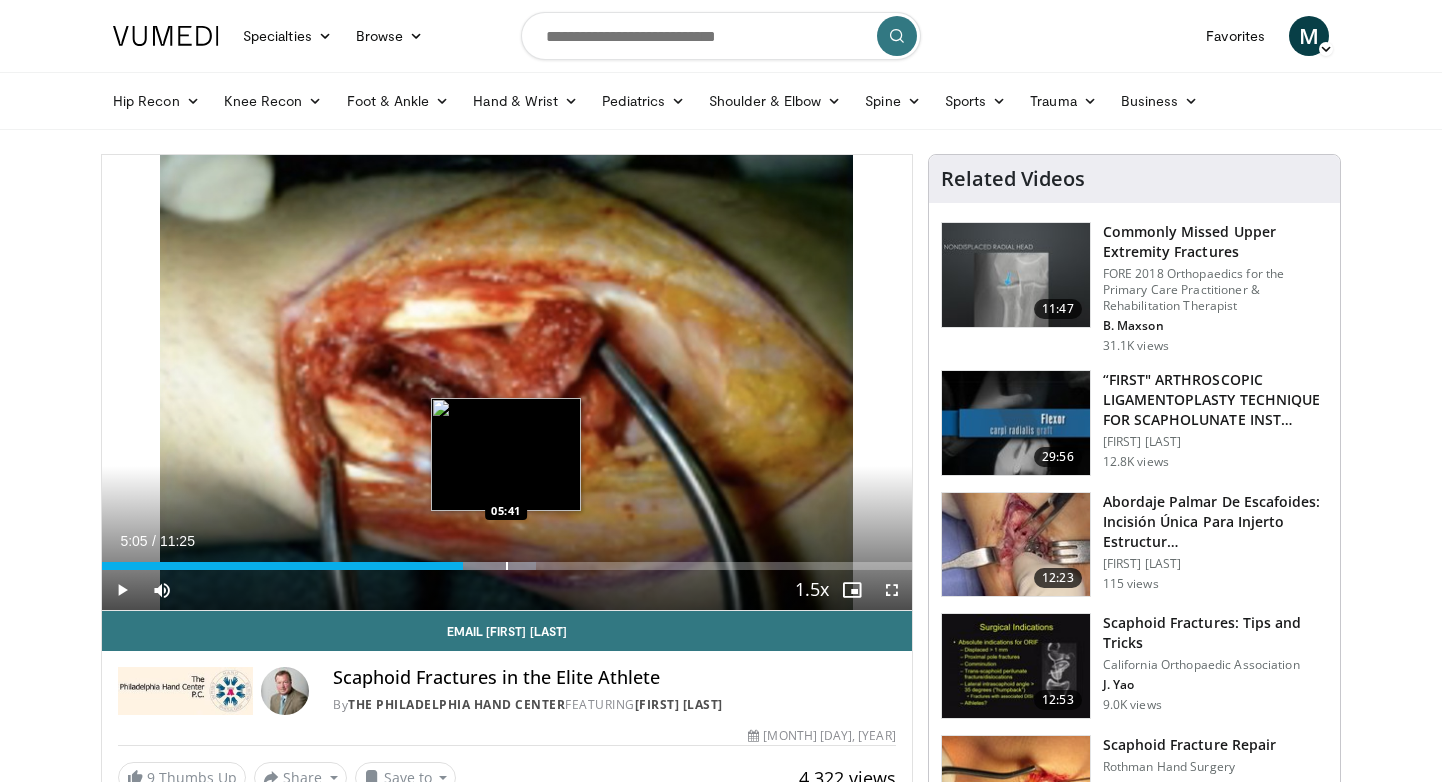 click on "Loaded :  53.55% 05:05 05:41" at bounding box center [507, 560] 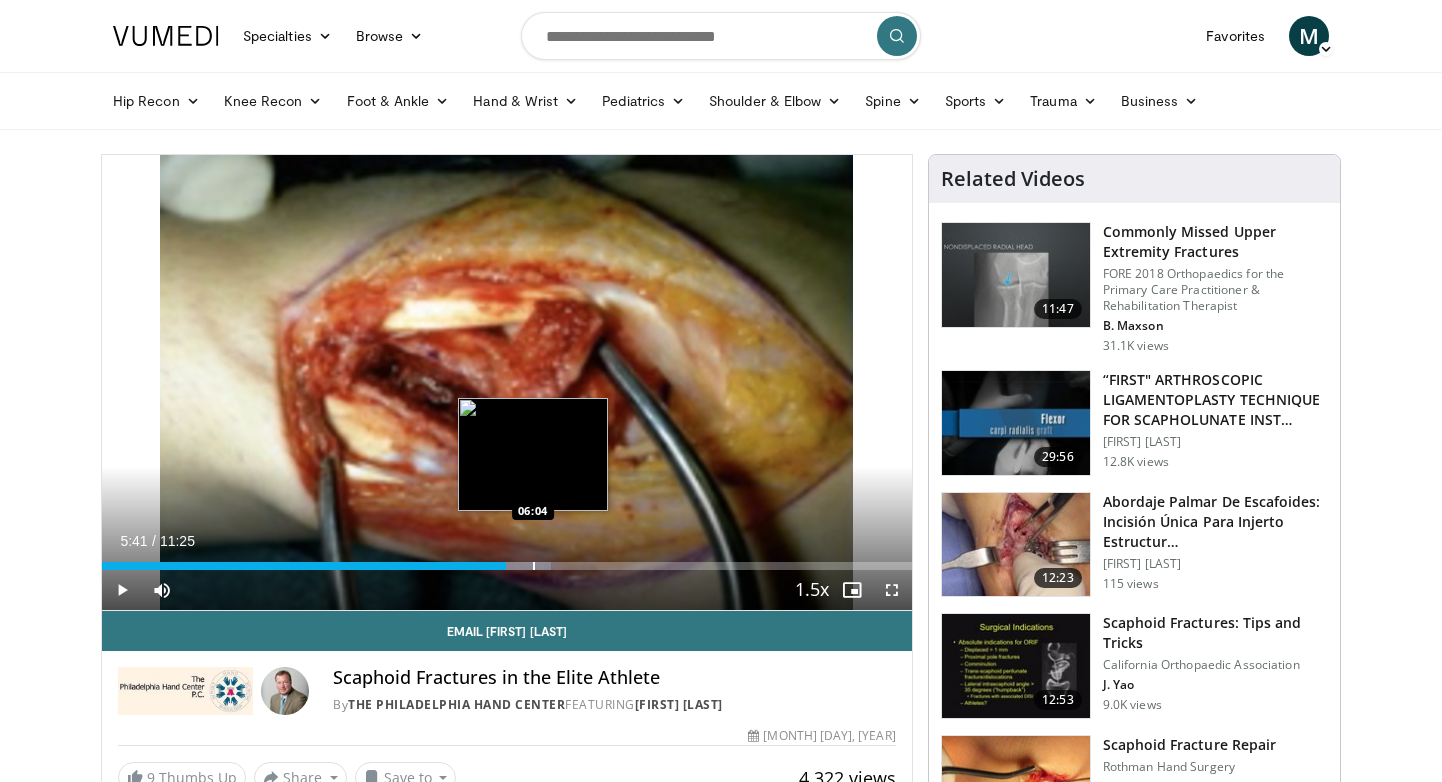 click on "Loaded :  55.45% 05:41 06:04" at bounding box center (507, 560) 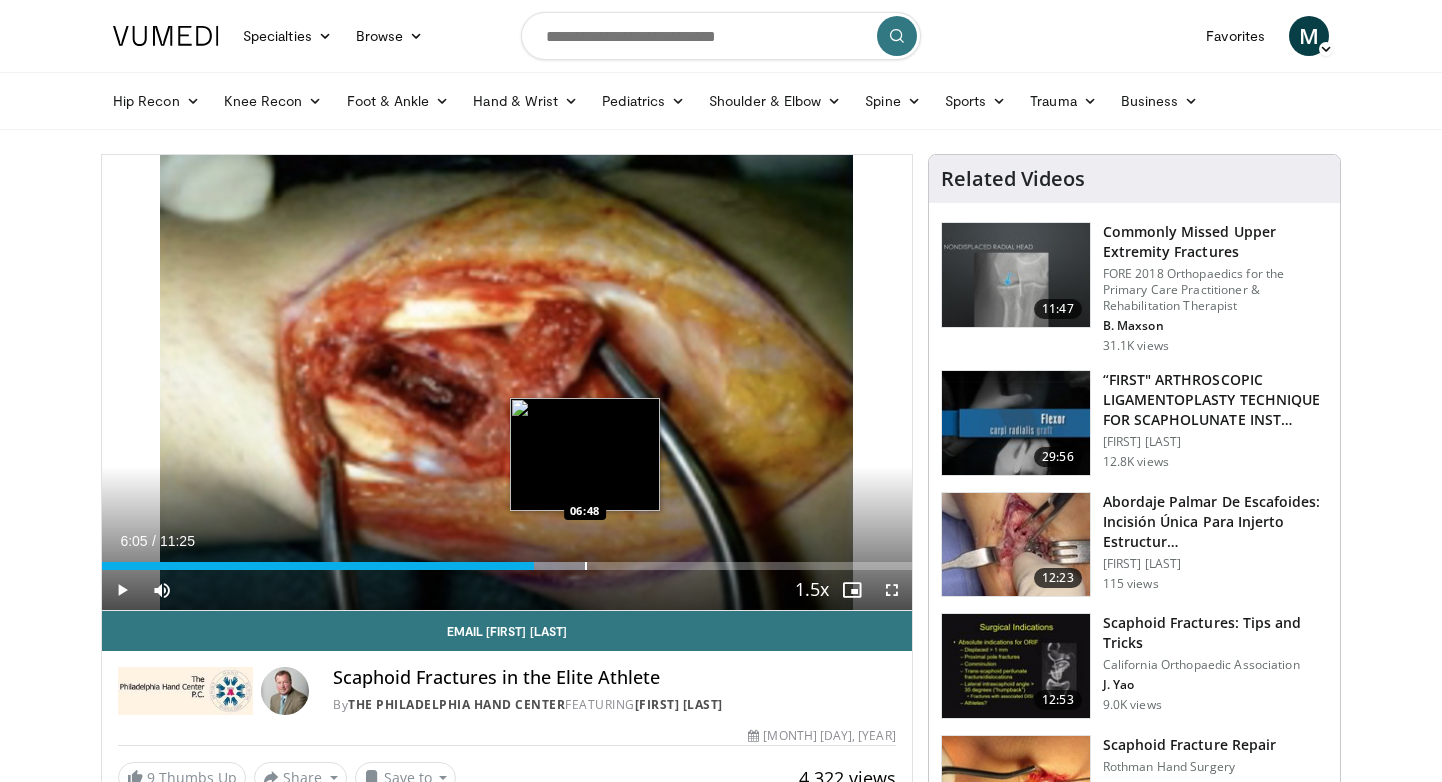 click at bounding box center [586, 566] 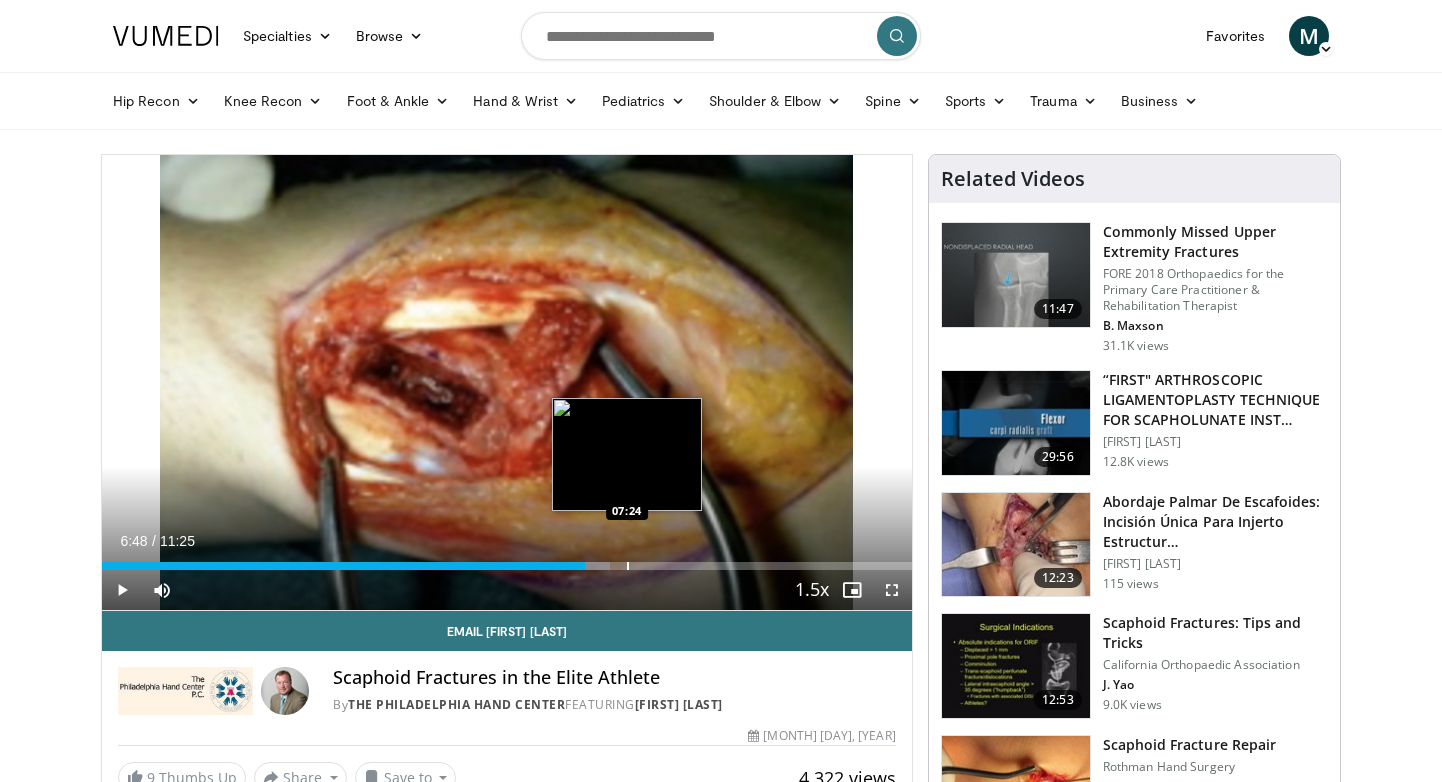 click at bounding box center (628, 566) 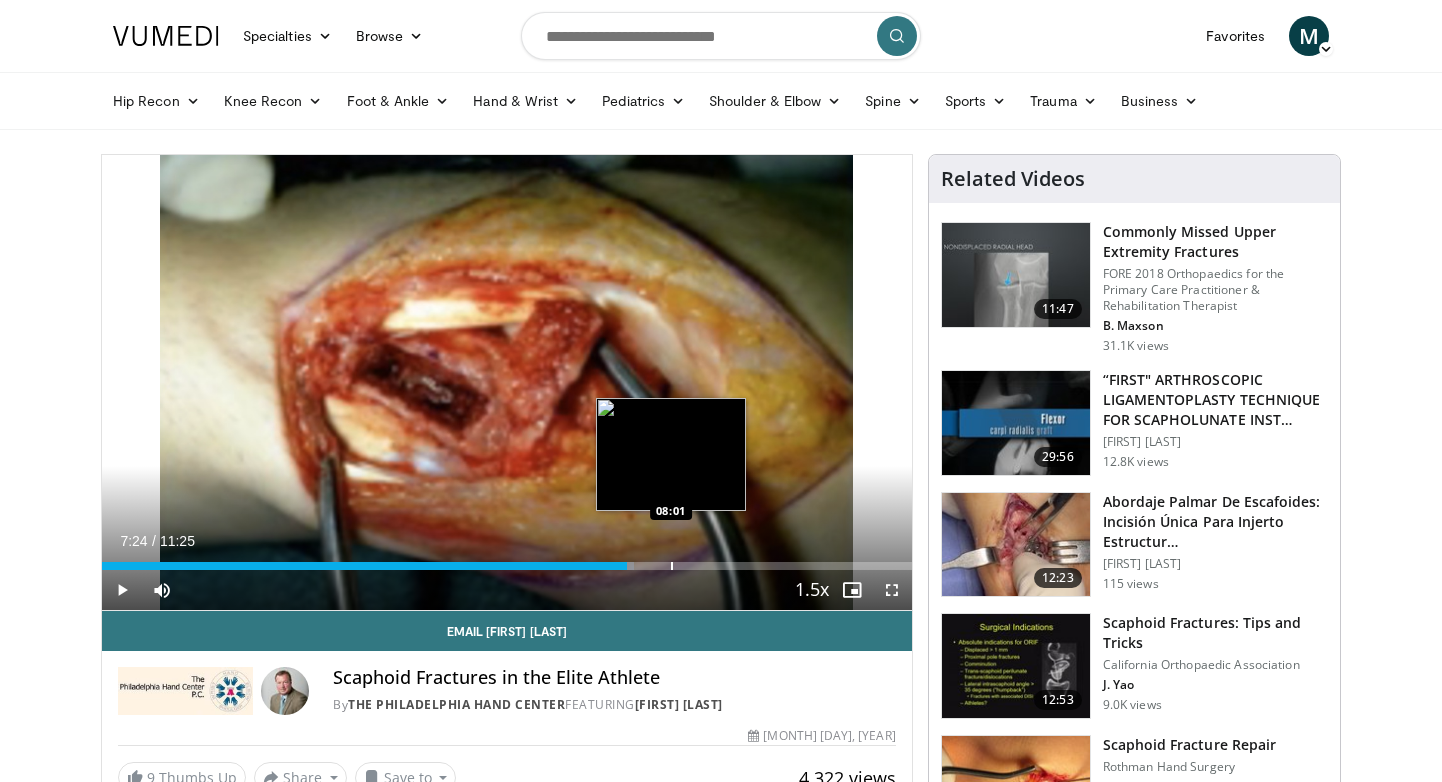click at bounding box center [672, 566] 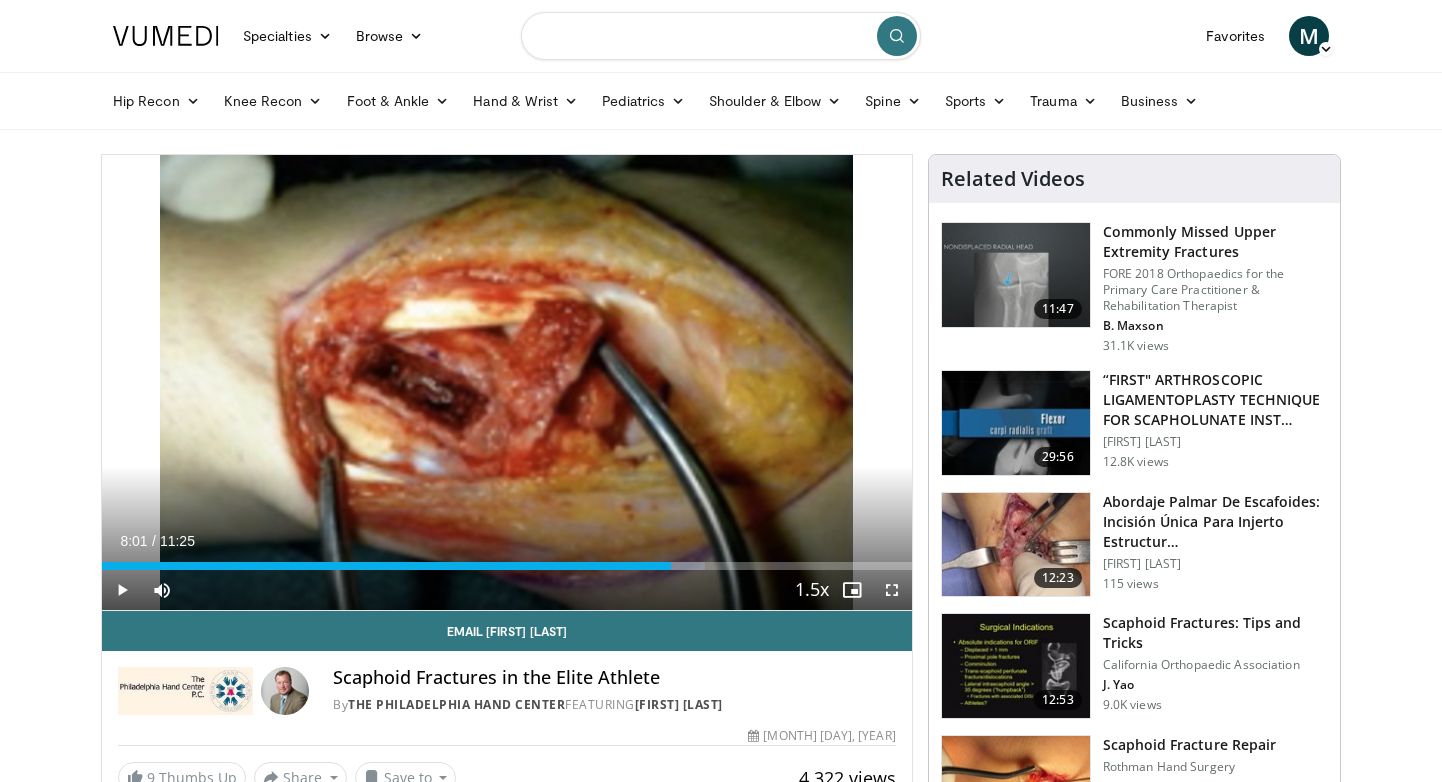 click at bounding box center [721, 36] 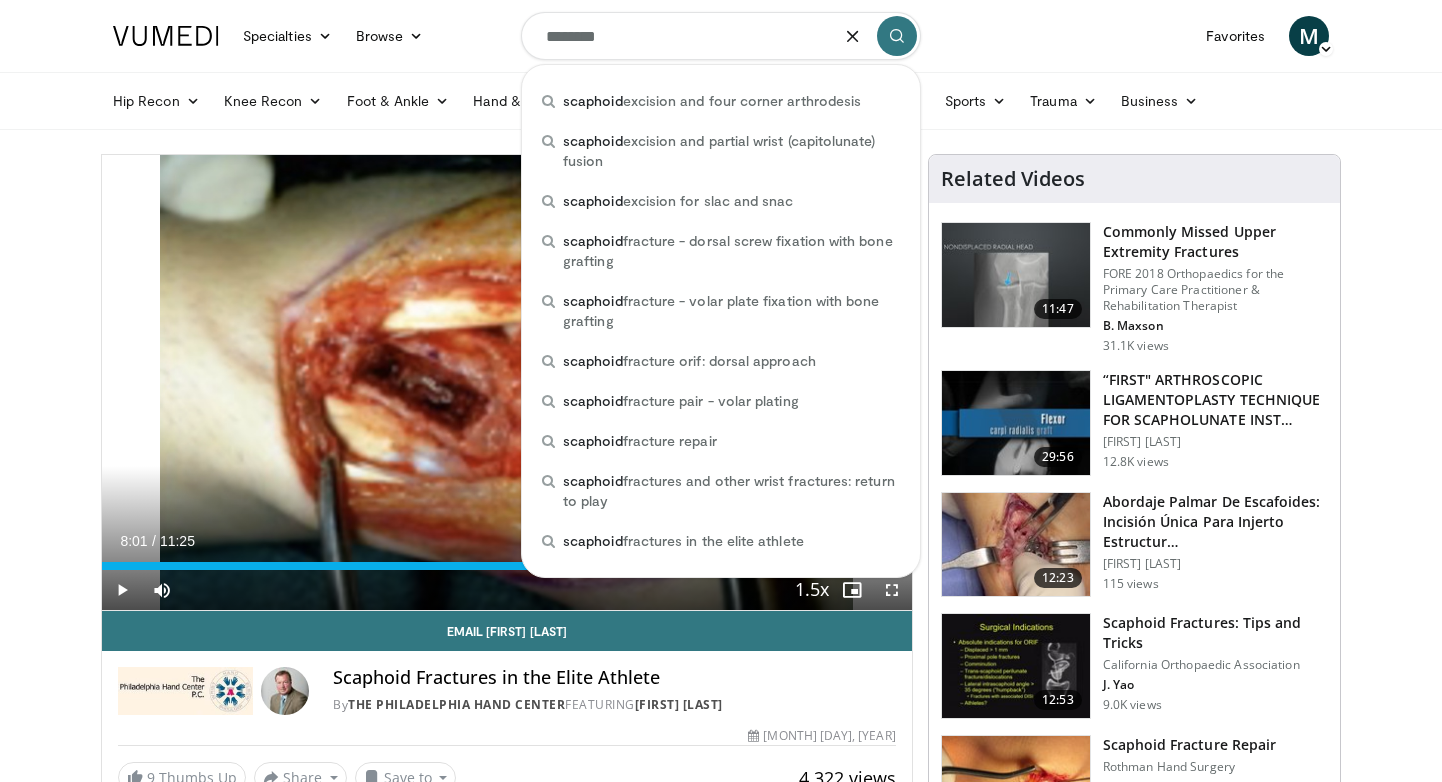 type on "********" 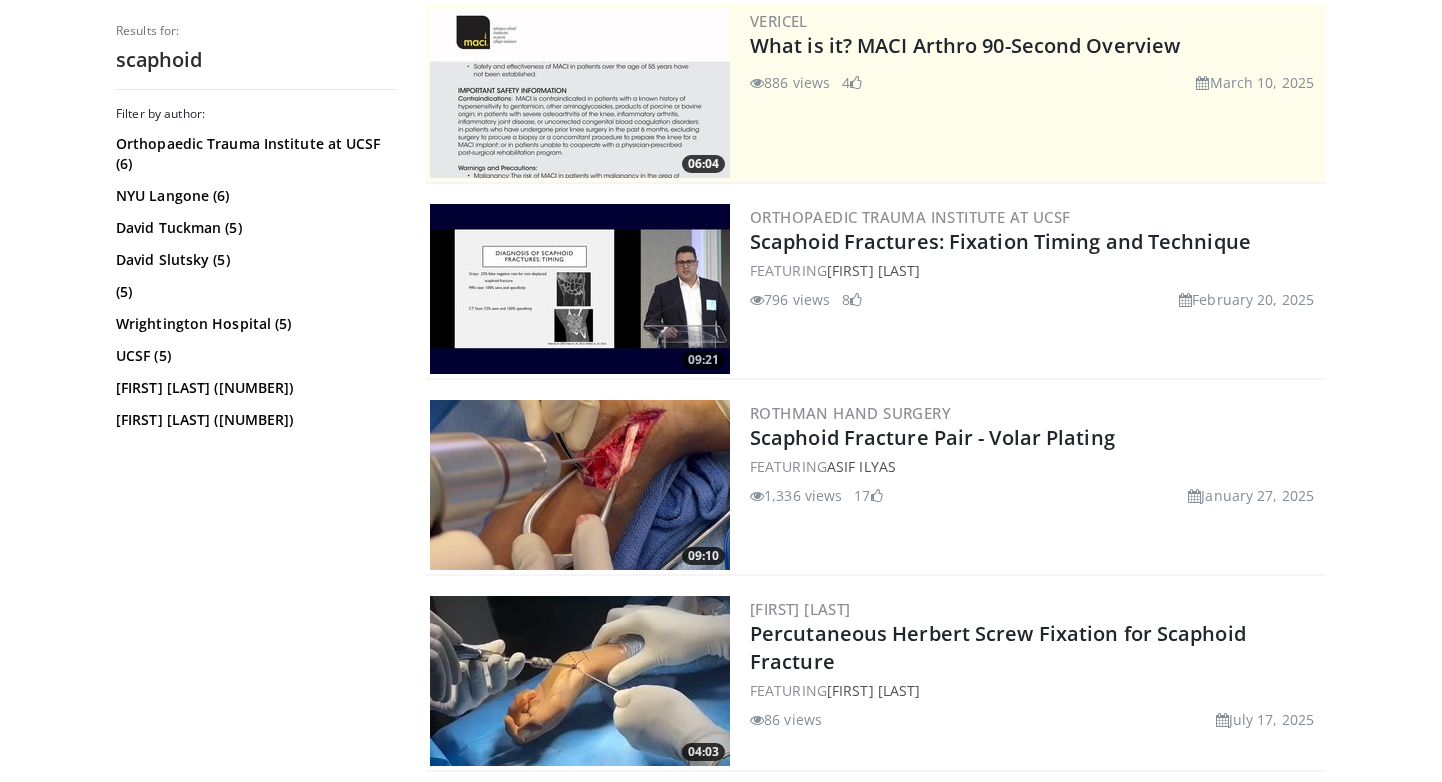 scroll, scrollTop: 421, scrollLeft: 0, axis: vertical 